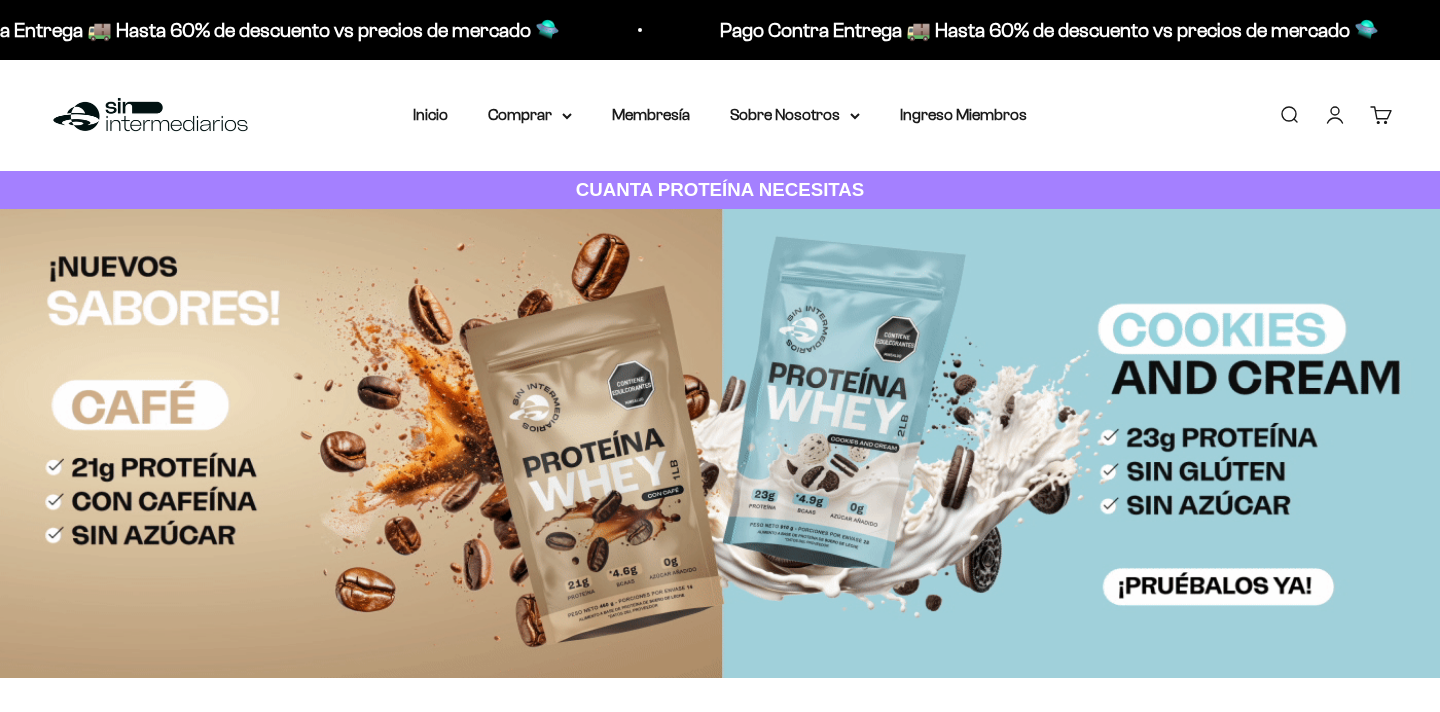 scroll, scrollTop: 0, scrollLeft: 0, axis: both 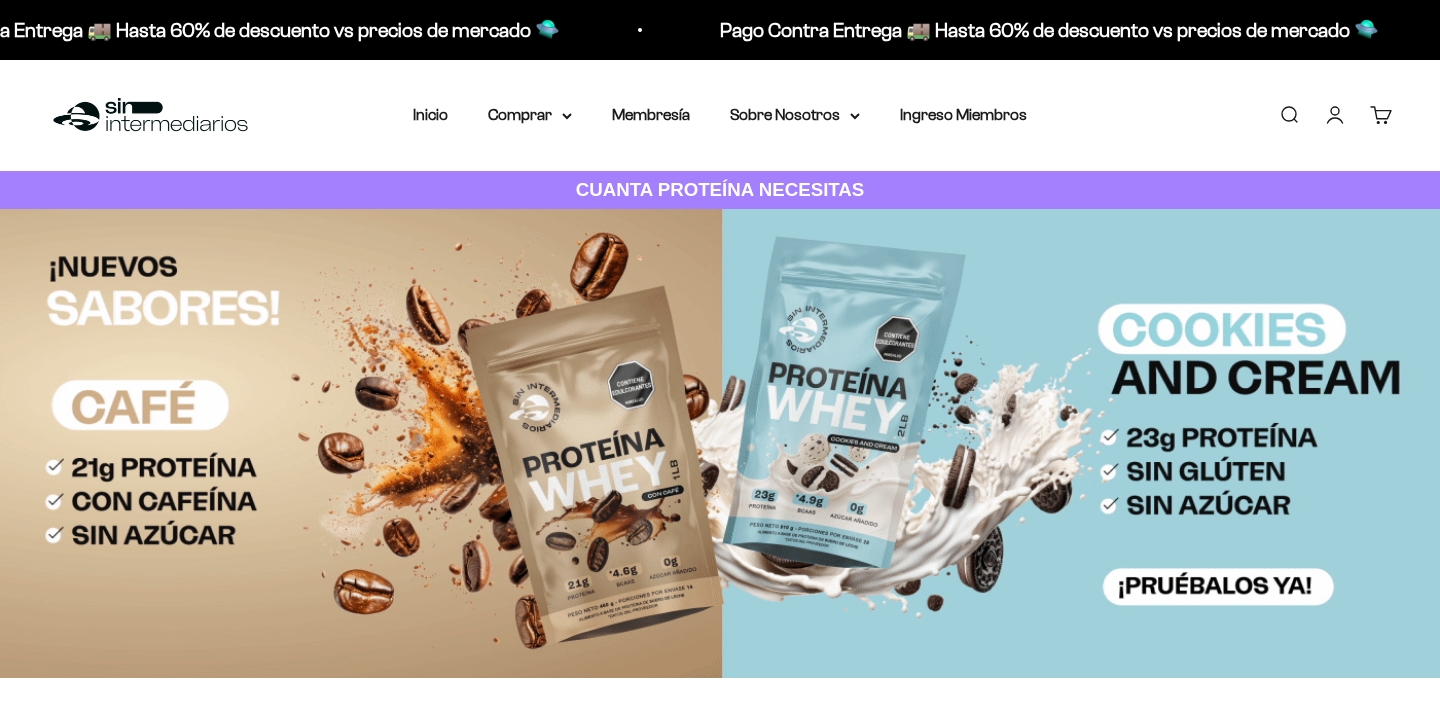 click on "Iniciar sesión" at bounding box center [1335, 115] 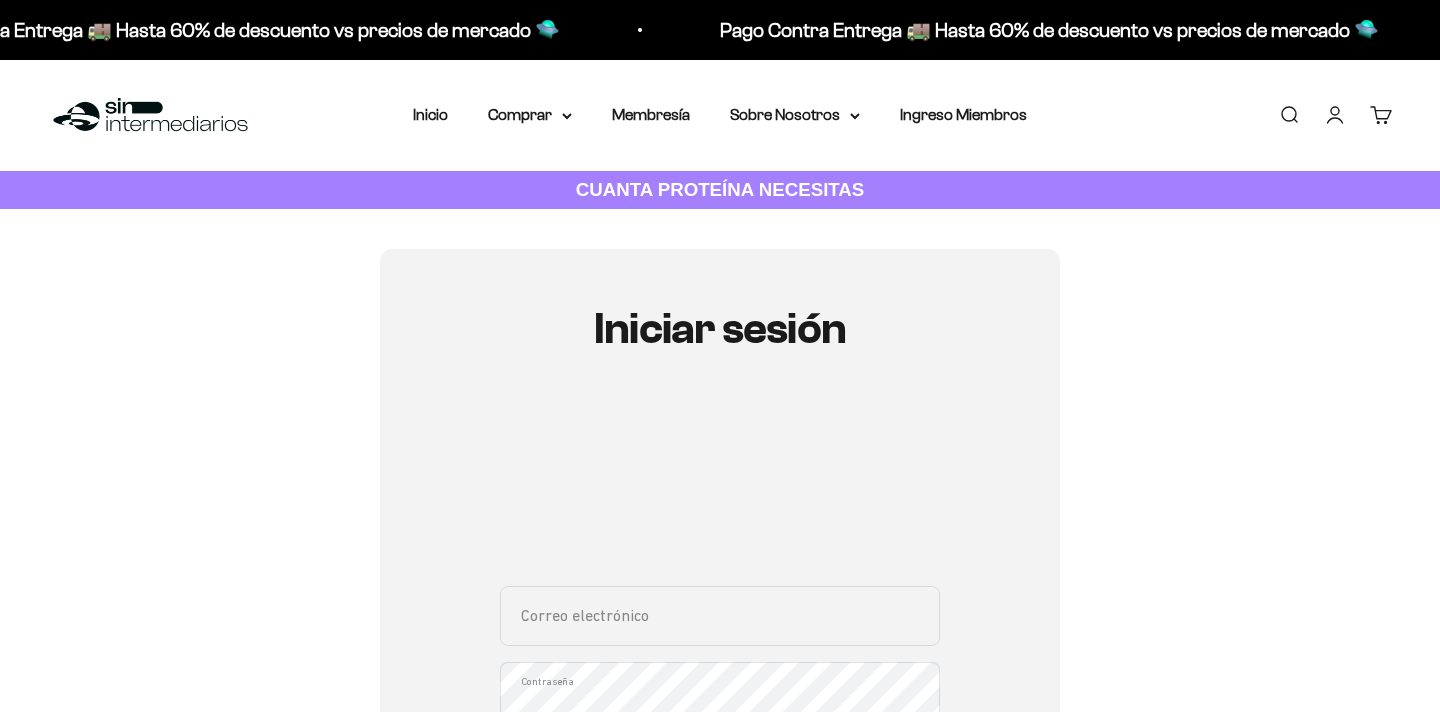 scroll, scrollTop: 0, scrollLeft: 0, axis: both 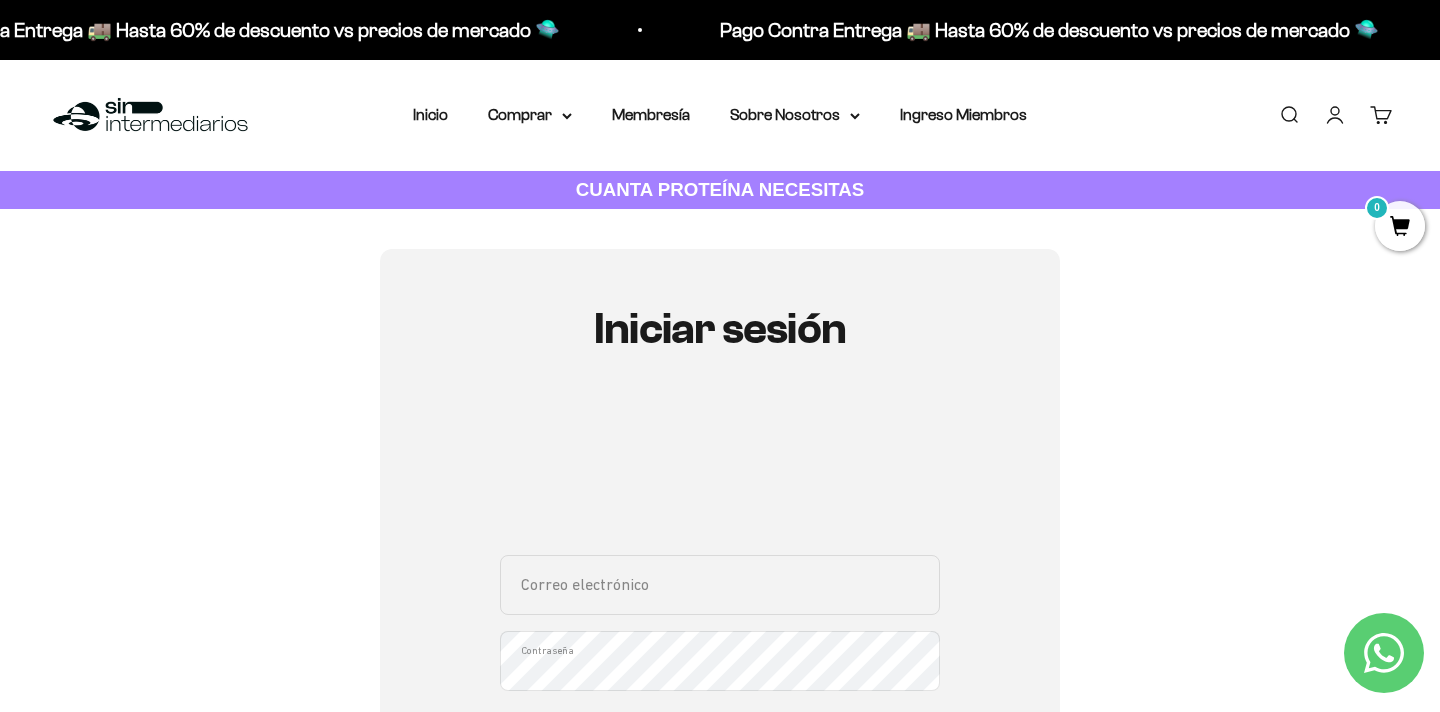 click on "Iniciar sesión
Correo electrónico Contraseña
¿Olvidaste la contraseña?
Iniciar sesión
Crea cuenta nueva
¿Necesitas ayuda para acceder a tu membresía? Clic acá
Recuperar contraseña Correo electrónico
Recuperar
Volver a inicio de sesión" at bounding box center [720, 635] 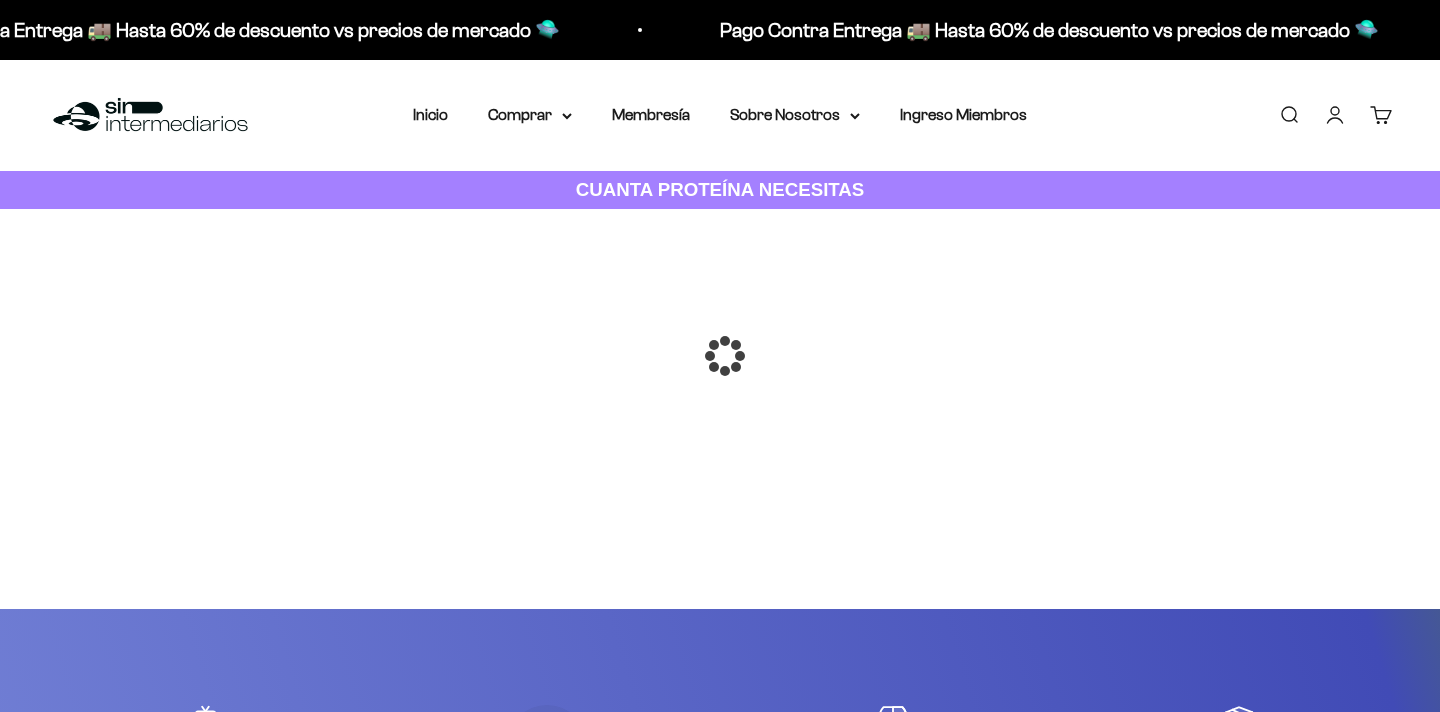 scroll, scrollTop: 0, scrollLeft: 0, axis: both 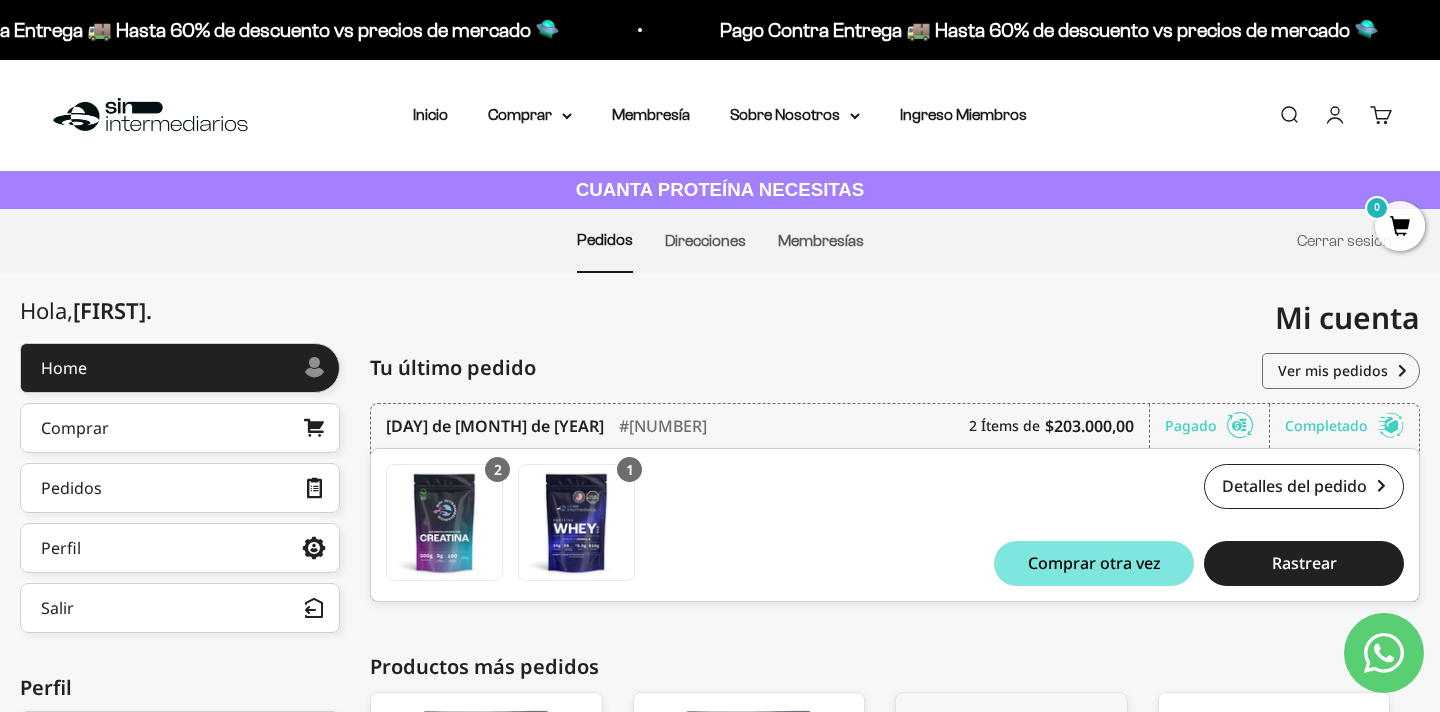 click on "20 de mayo de 2025 #37686 2 Ítems de $203.000,00 Pagado  Completado        Pedido confirmado 20 de mayo de 2025   Enviado a Cra 30B #33-52, Int 108, Marinilla ANT 054020   Detalles del pedido #37686          2 Creatina Monohidrato - 300g Creatina Monohidrato - 300g  x 2 $114.000,00           1 Proteína Whey - Vainilla / 2 libras (910g) Proteína Whey - Vainilla / 2 libras (910g)  x 1 $133.500,00           Detalles del pedido #37686 $203.000,00                 Comprar otra vez      Rastrear       Preparado el  20 de mayo de 2025 Número de rastreo  M1747763423062219  Rastrear pedido           8 de abril de 2025 #34071 2 Ítems de $158.000,00 Pagado  Completado        Pedido confirmado 8 de abril de 2025   Enviado a Cra 30B #33-52, Int 108, Marinilla ANT 054020   Detalles del pedido #34071          1 Creatina Monohidrato - 300g Creatina Monohidrato - 300g  x 1 $114.000,00           1 Proteína Whey - Vainilla / 2 libras (910g) Proteína Whey - Vainilla / 2 libras (910g)  x 1 $133.500,00           #34071" at bounding box center [895, 517] 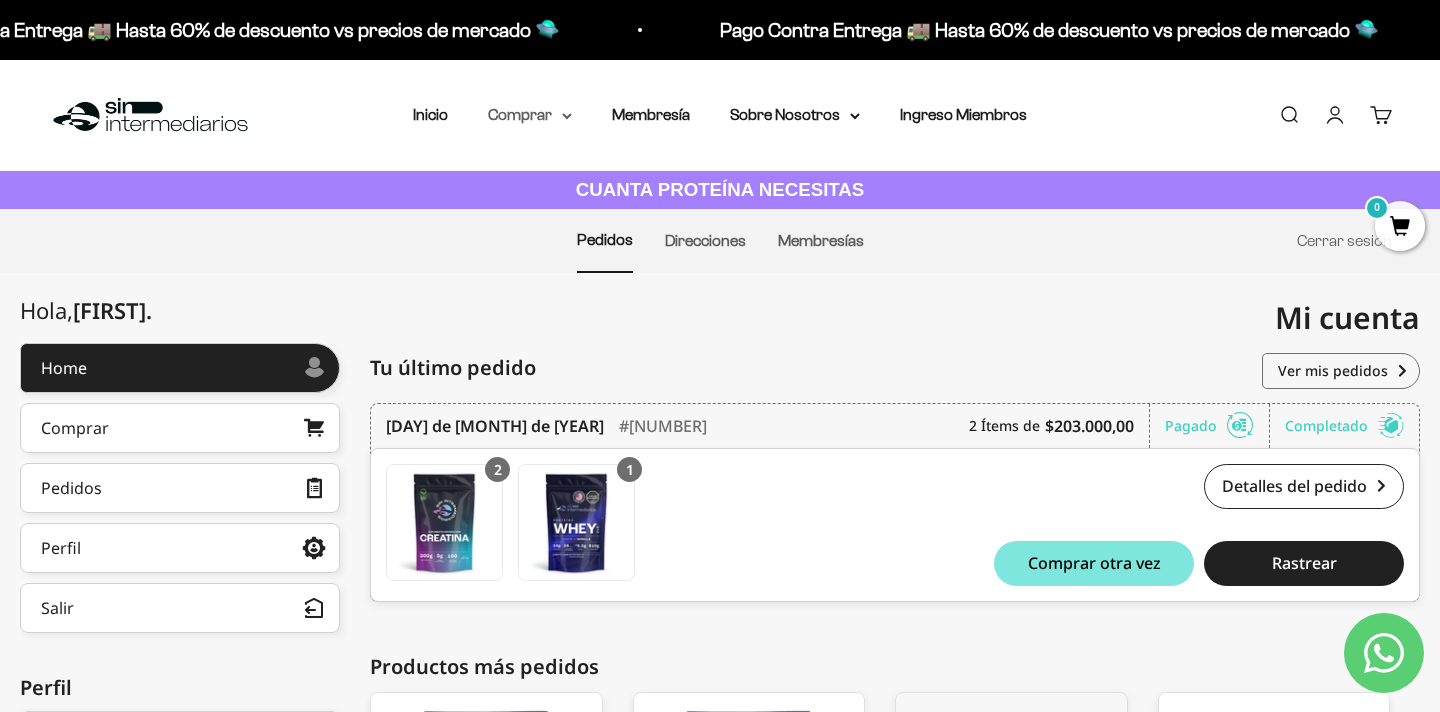 click on "Comprar" at bounding box center [530, 115] 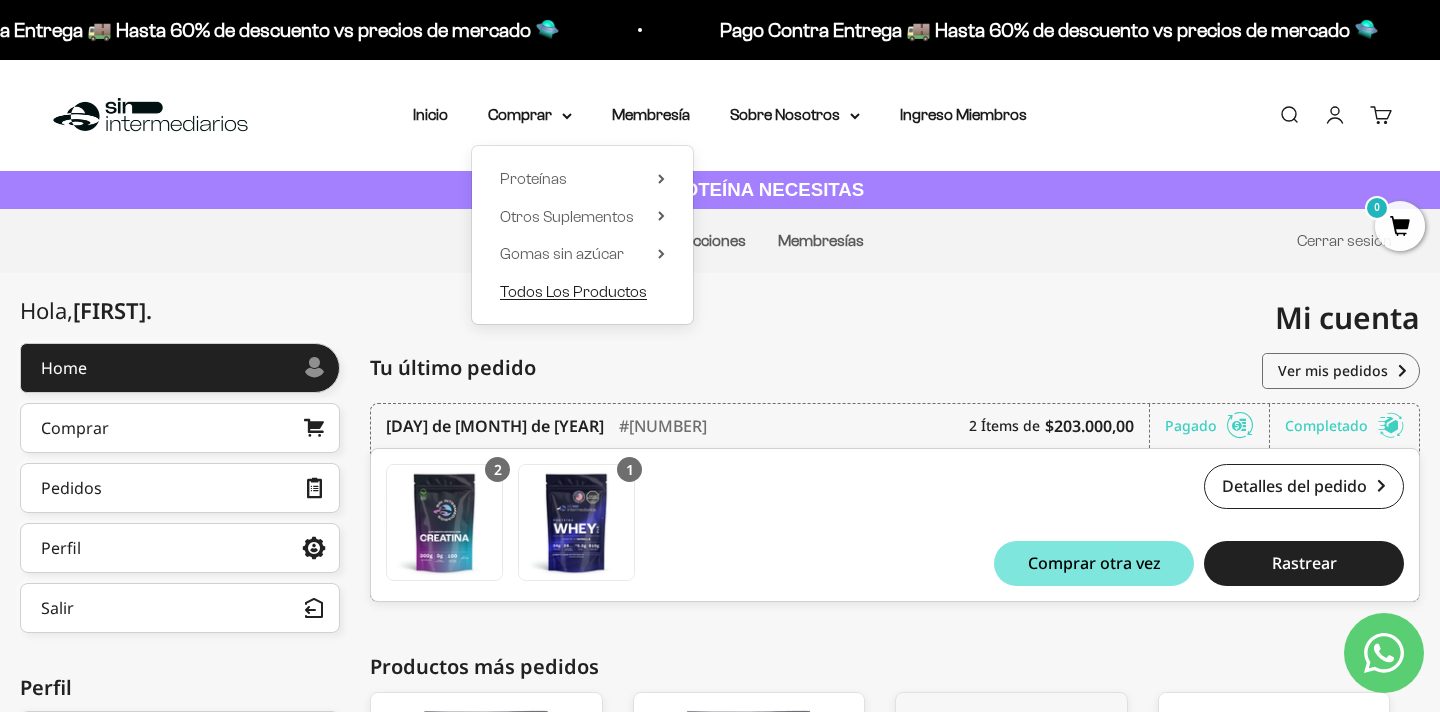 click on "Todos Los Productos" at bounding box center [573, 291] 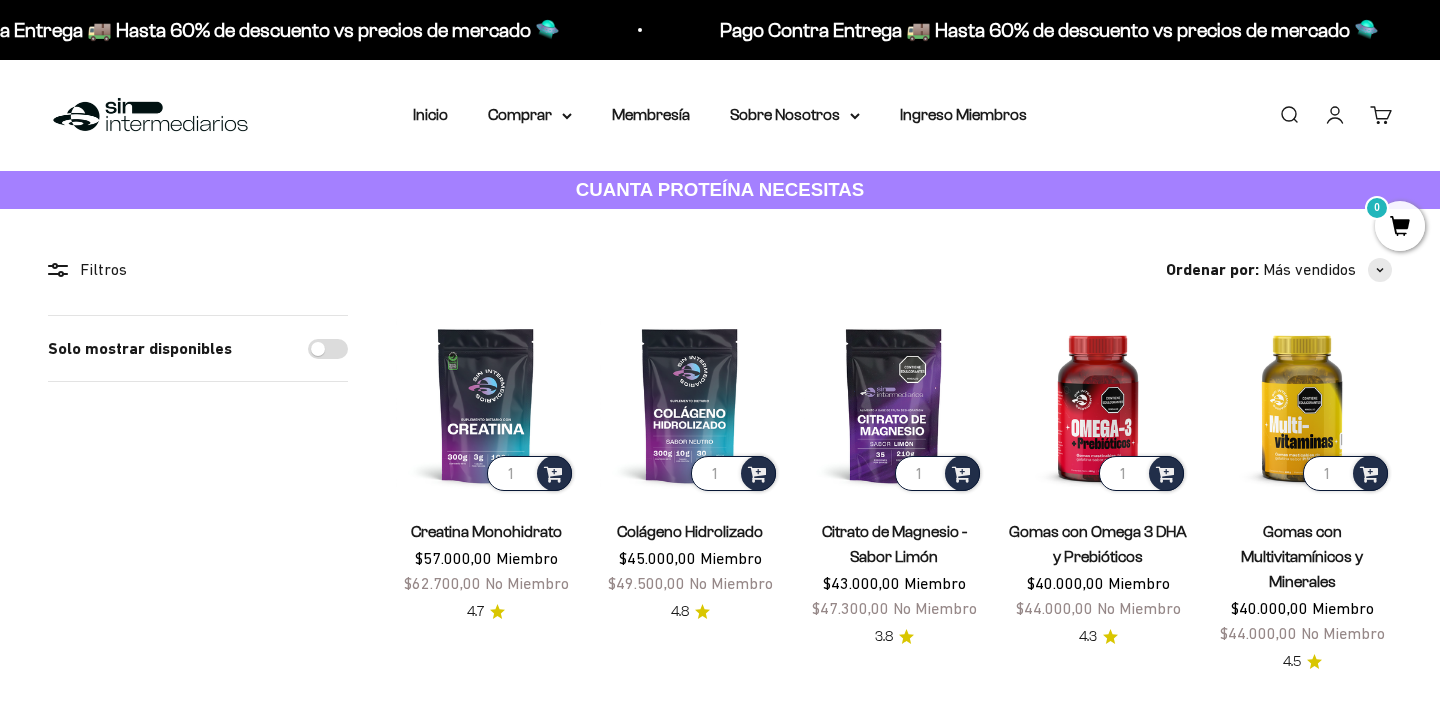 scroll, scrollTop: 0, scrollLeft: 0, axis: both 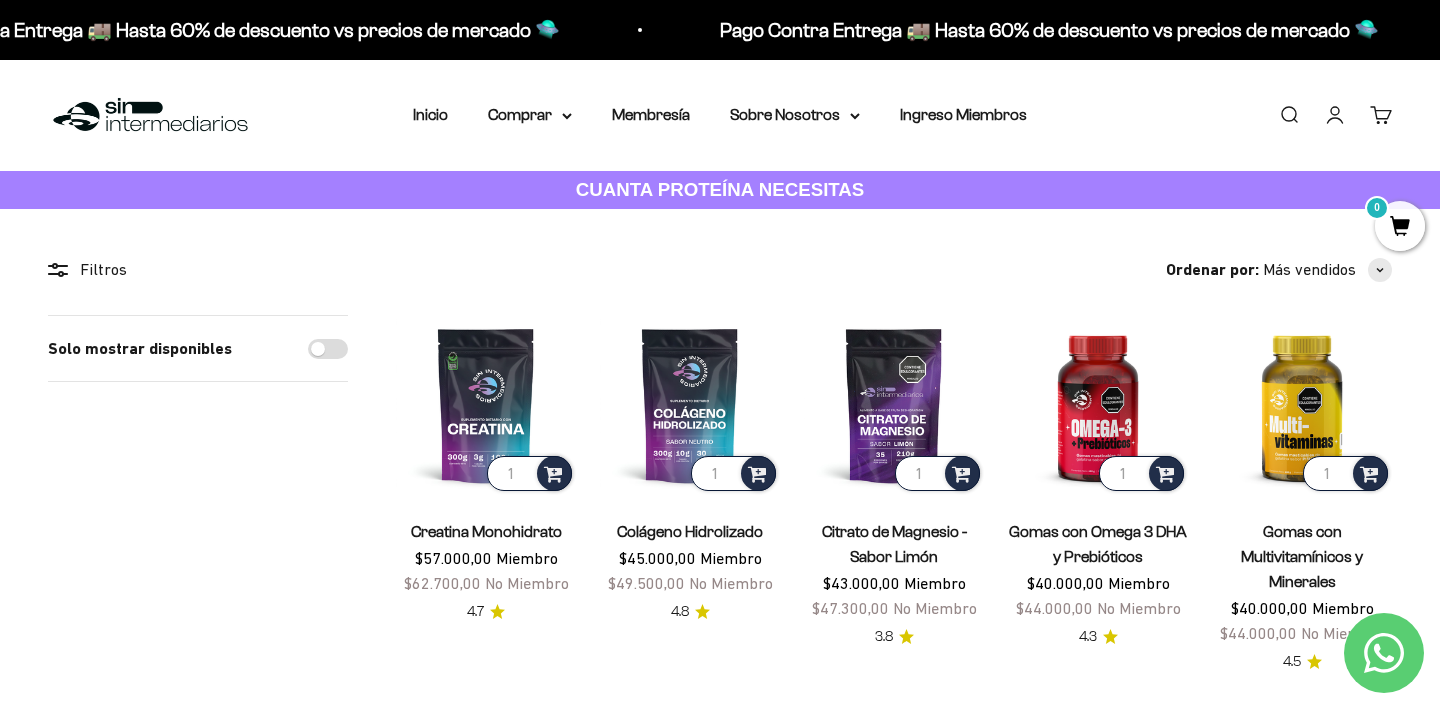 click on "Solo mostrar disponibles" at bounding box center [198, 1257] 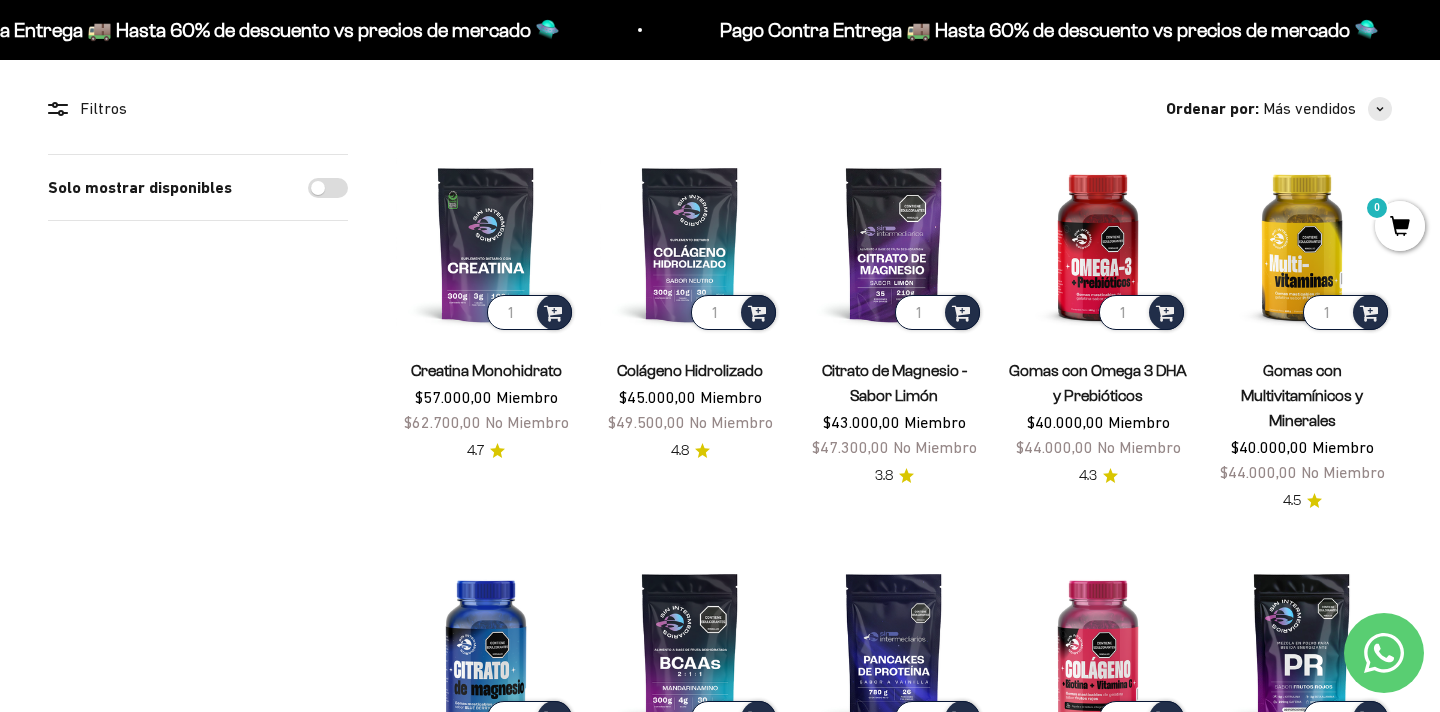 scroll, scrollTop: 160, scrollLeft: 0, axis: vertical 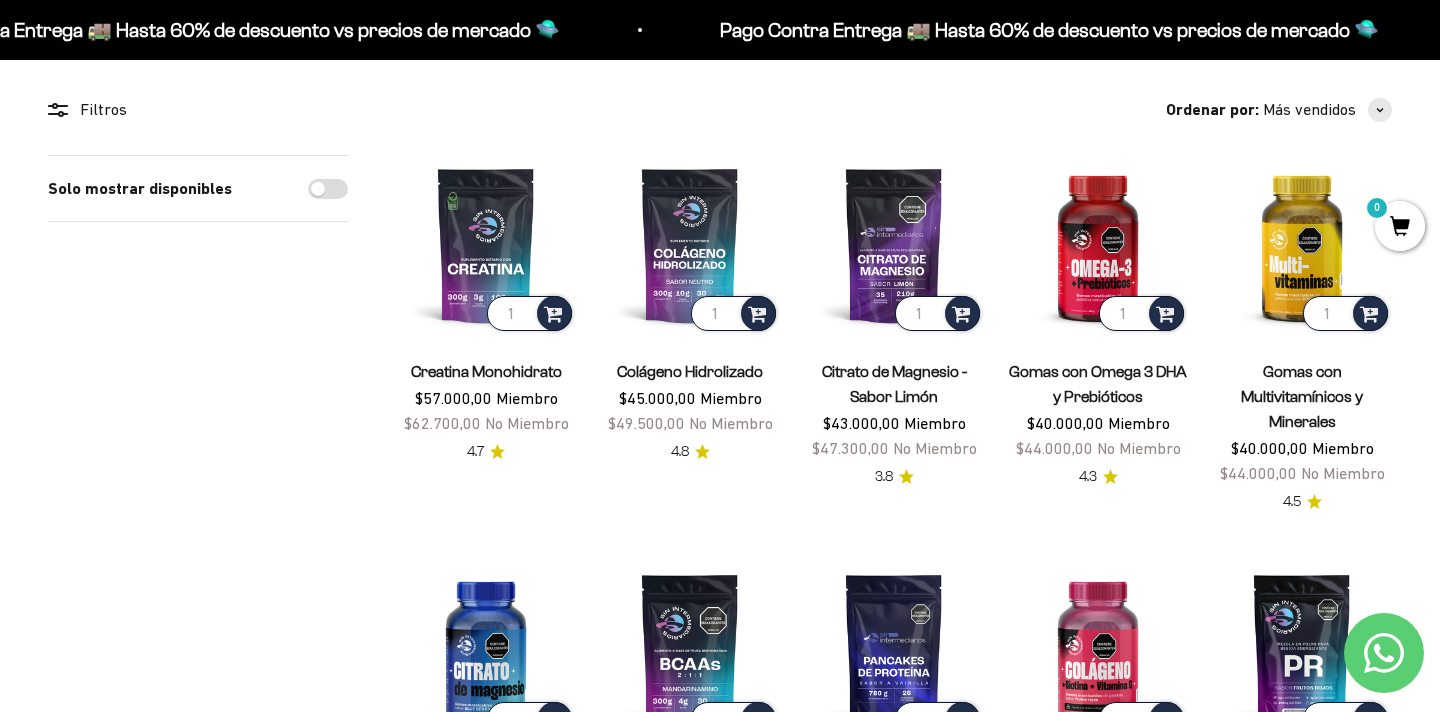 click on "Solo mostrar disponibles" at bounding box center (198, 1097) 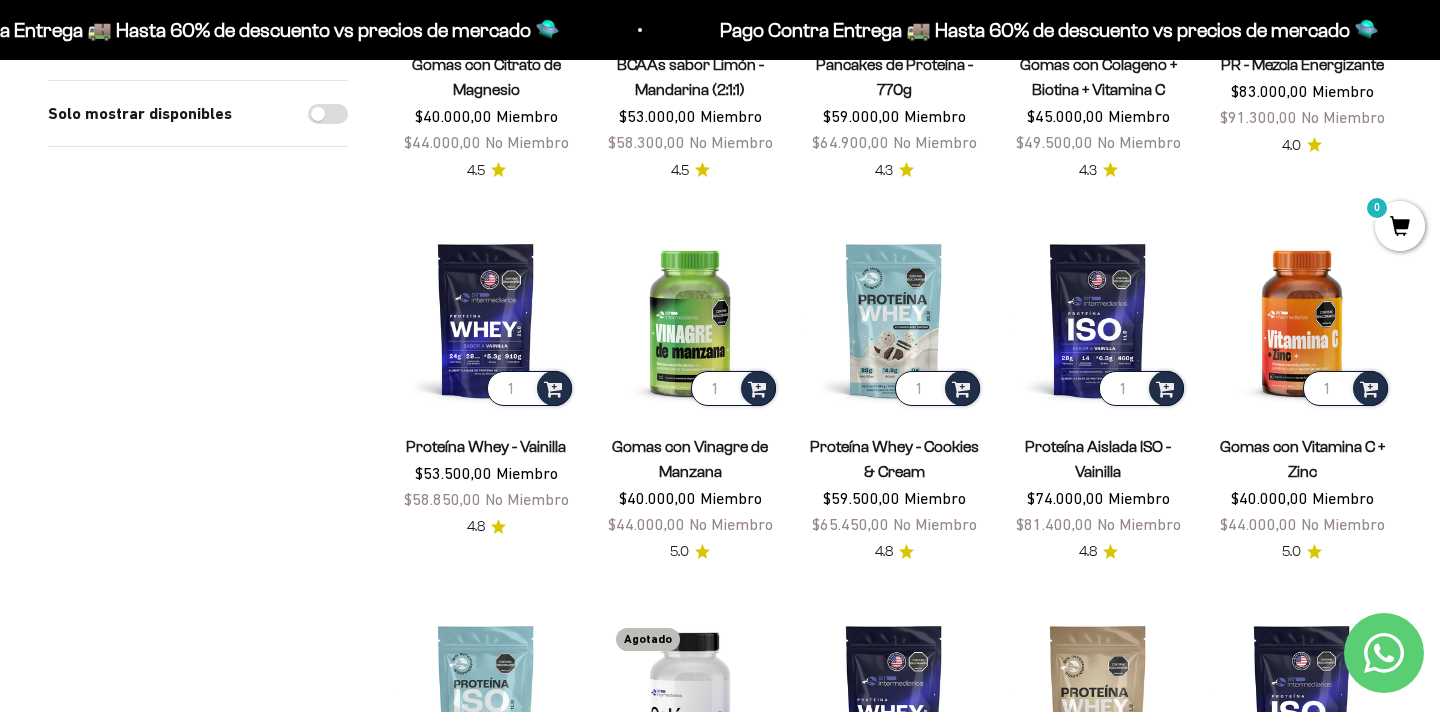 scroll, scrollTop: 880, scrollLeft: 0, axis: vertical 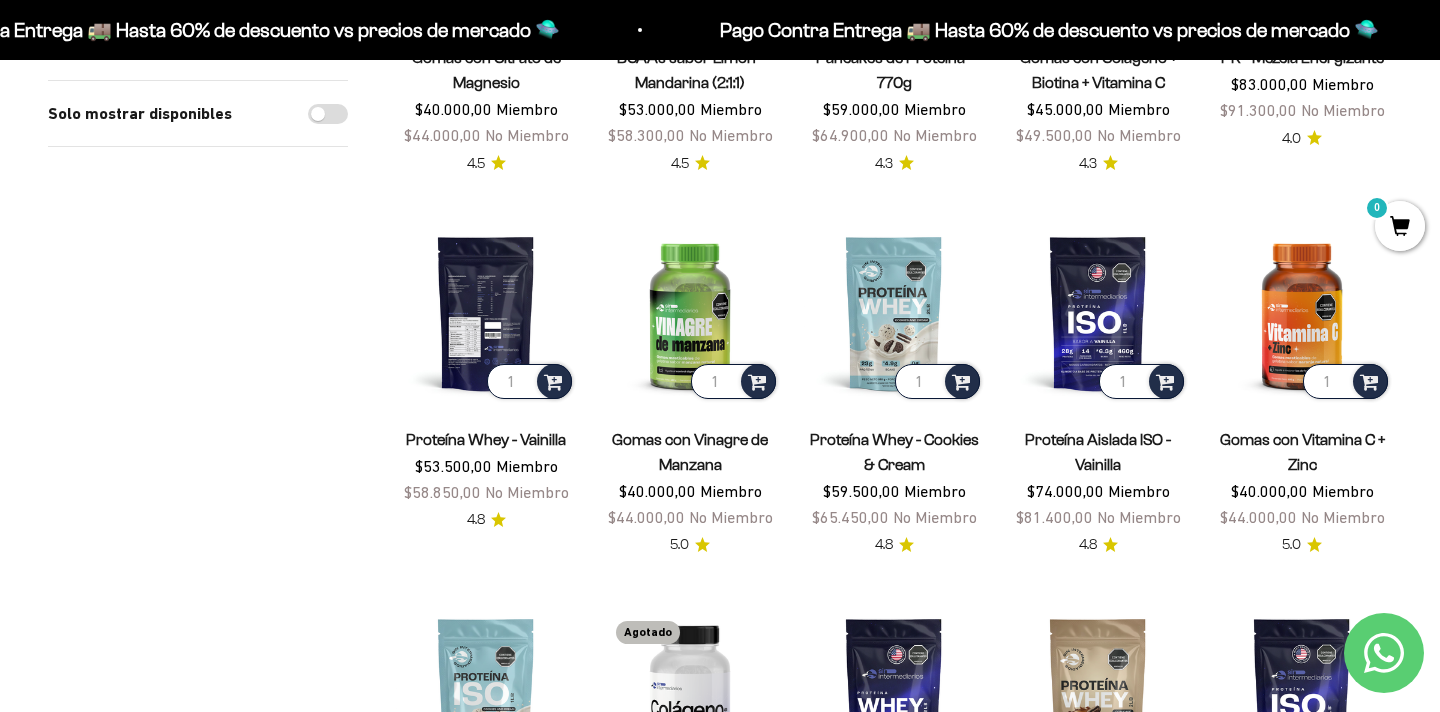 click at bounding box center (486, 313) 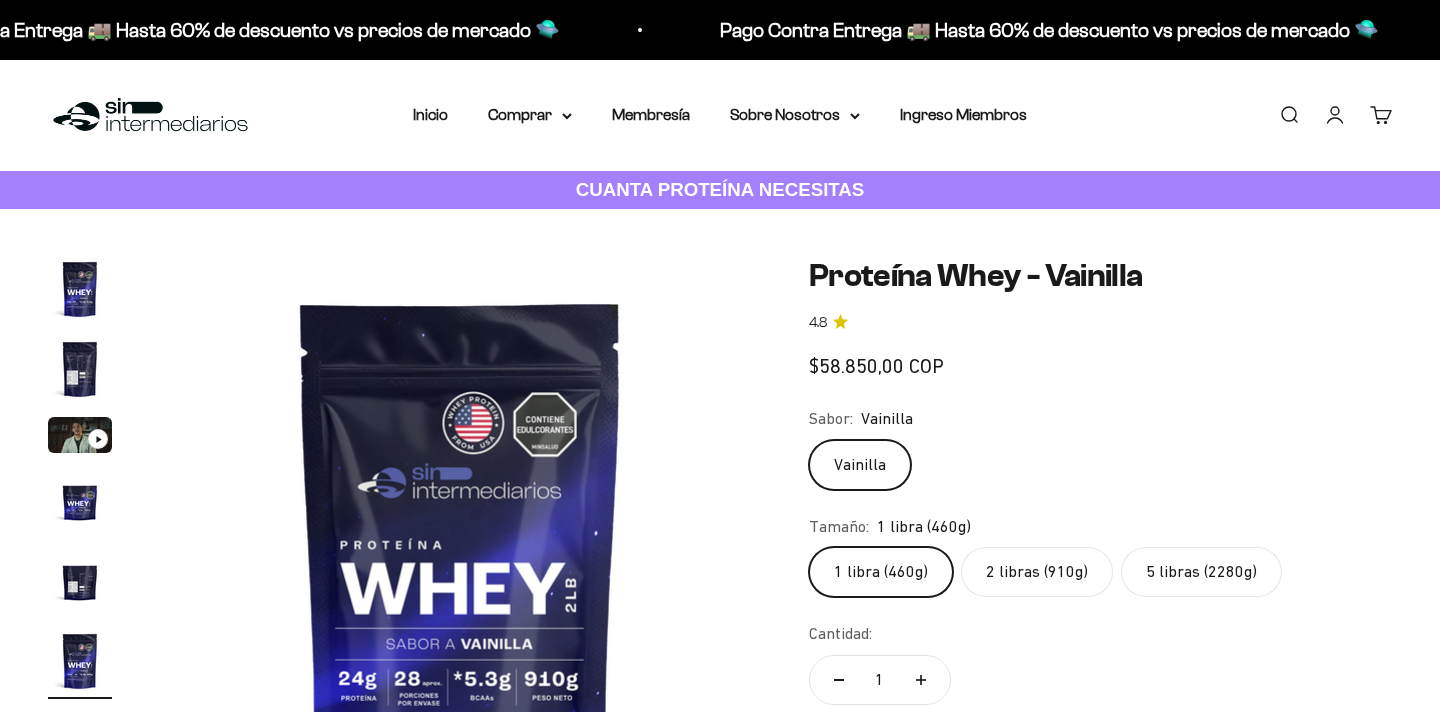 scroll, scrollTop: 0, scrollLeft: 0, axis: both 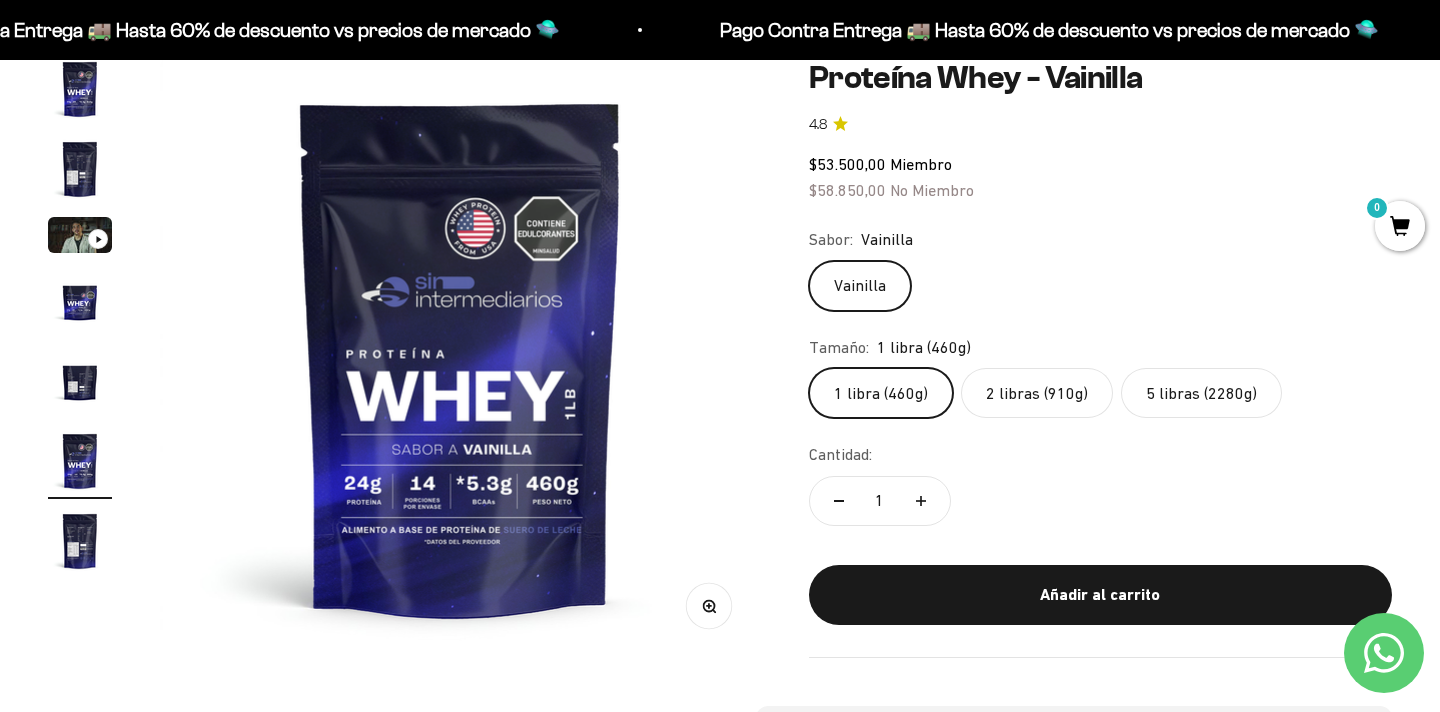 click on "2 libras (910g)" 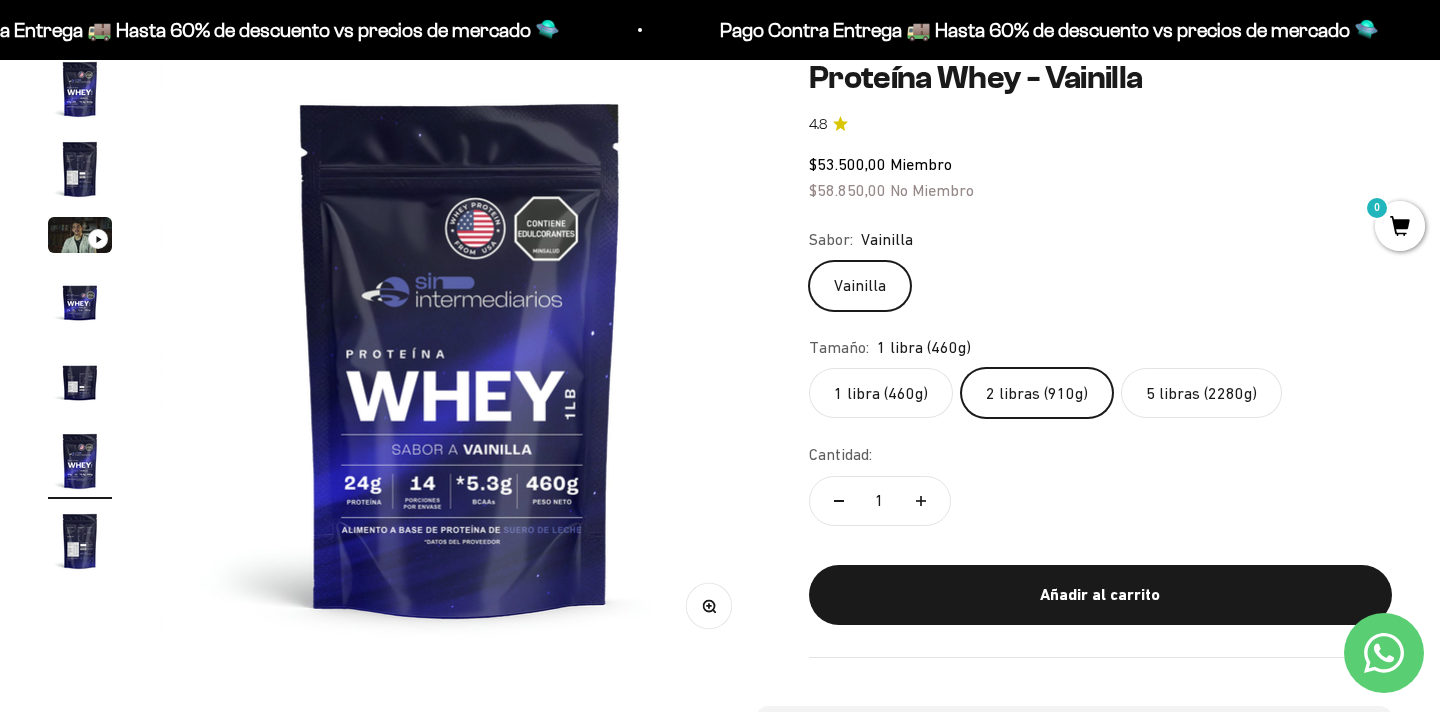 scroll, scrollTop: 0, scrollLeft: 0, axis: both 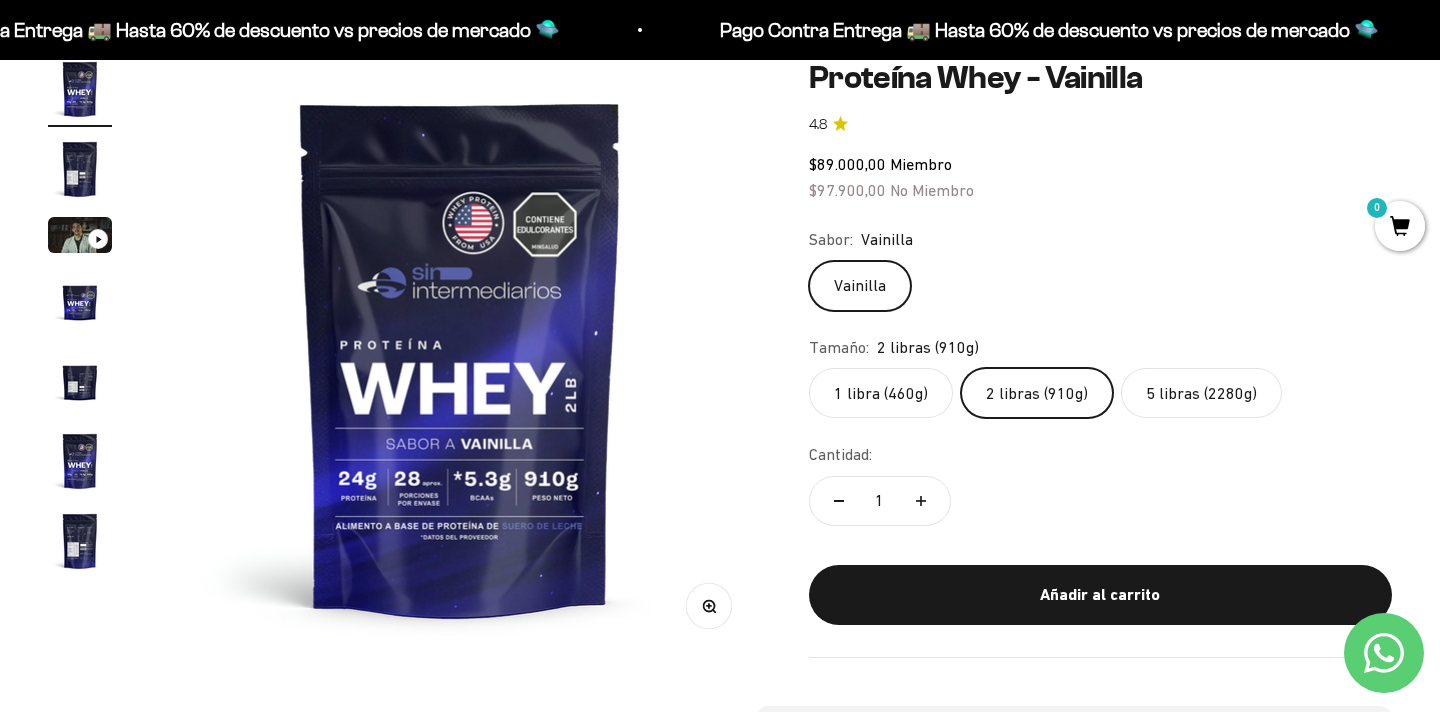 click on "1 libra (460g)" 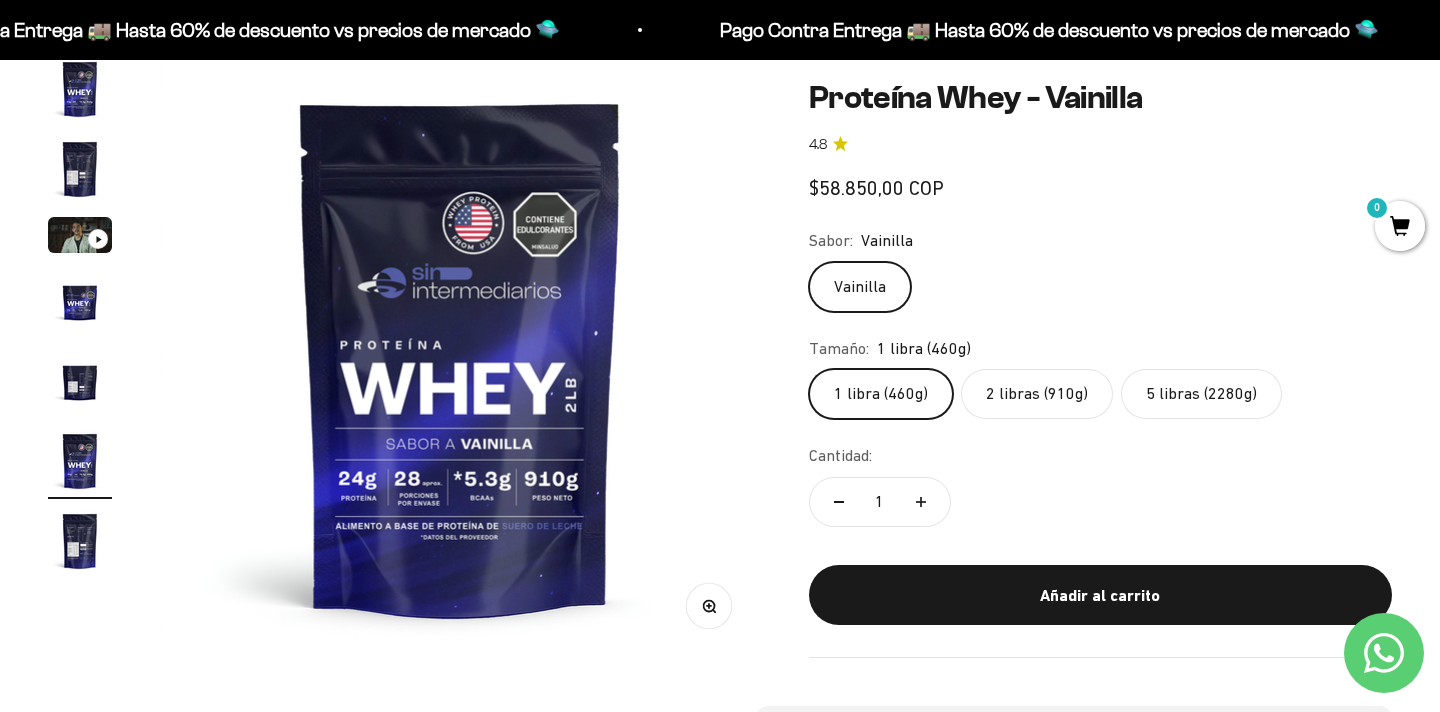 scroll, scrollTop: 0, scrollLeft: 3124, axis: horizontal 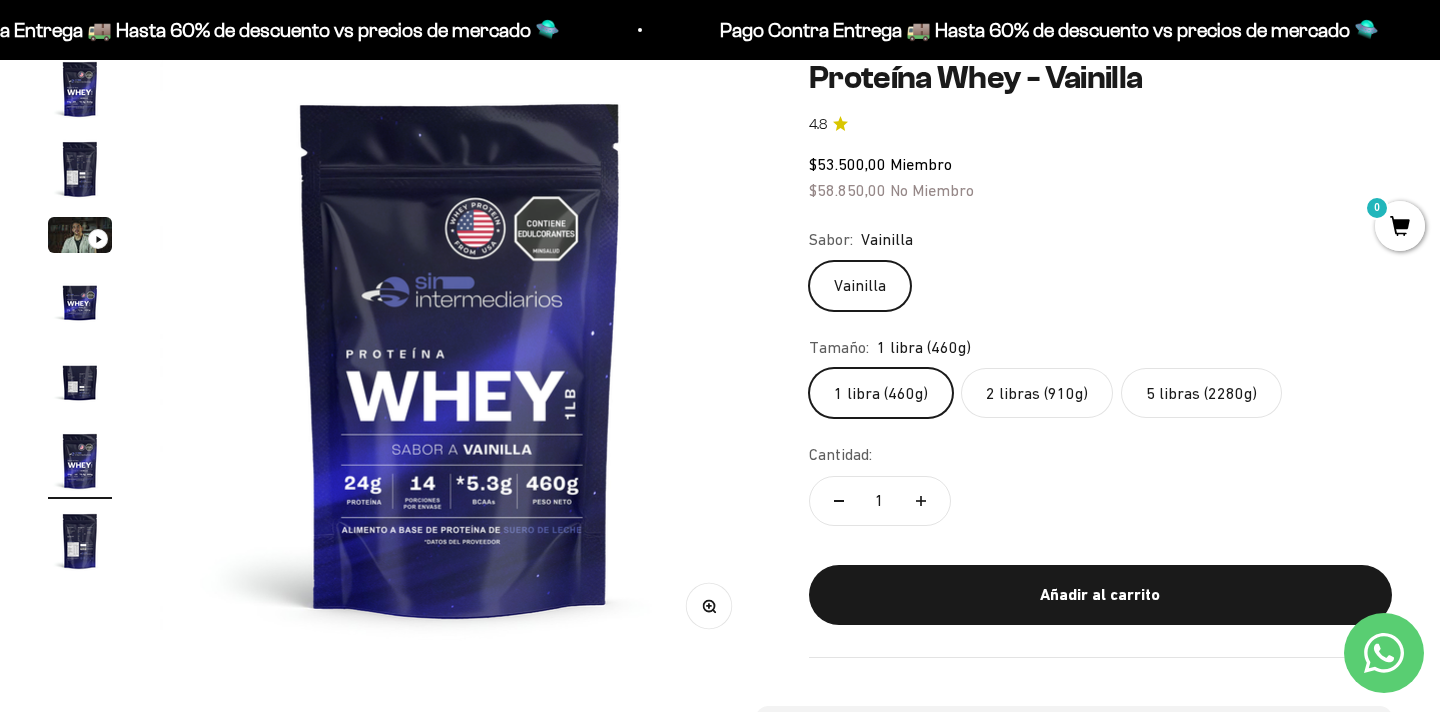 click on "2 libras (910g)" 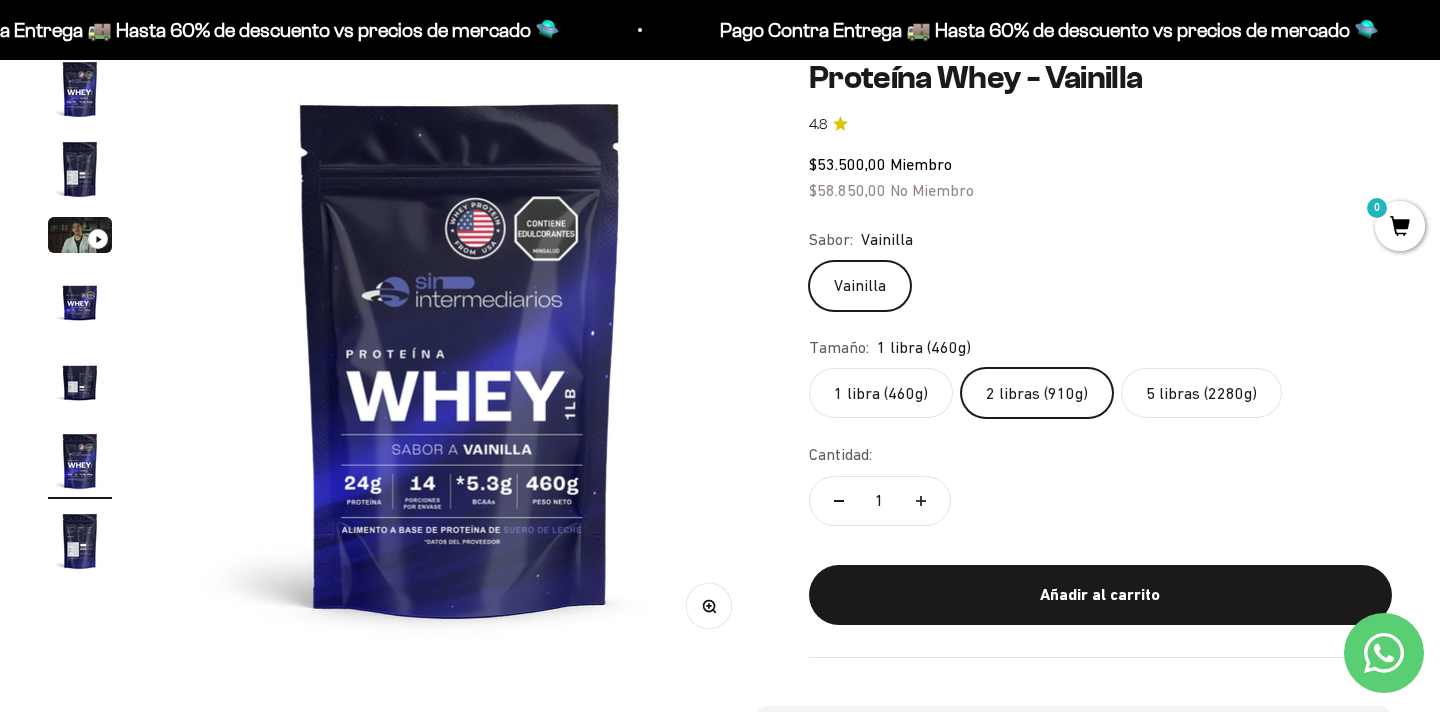 scroll, scrollTop: 0, scrollLeft: 0, axis: both 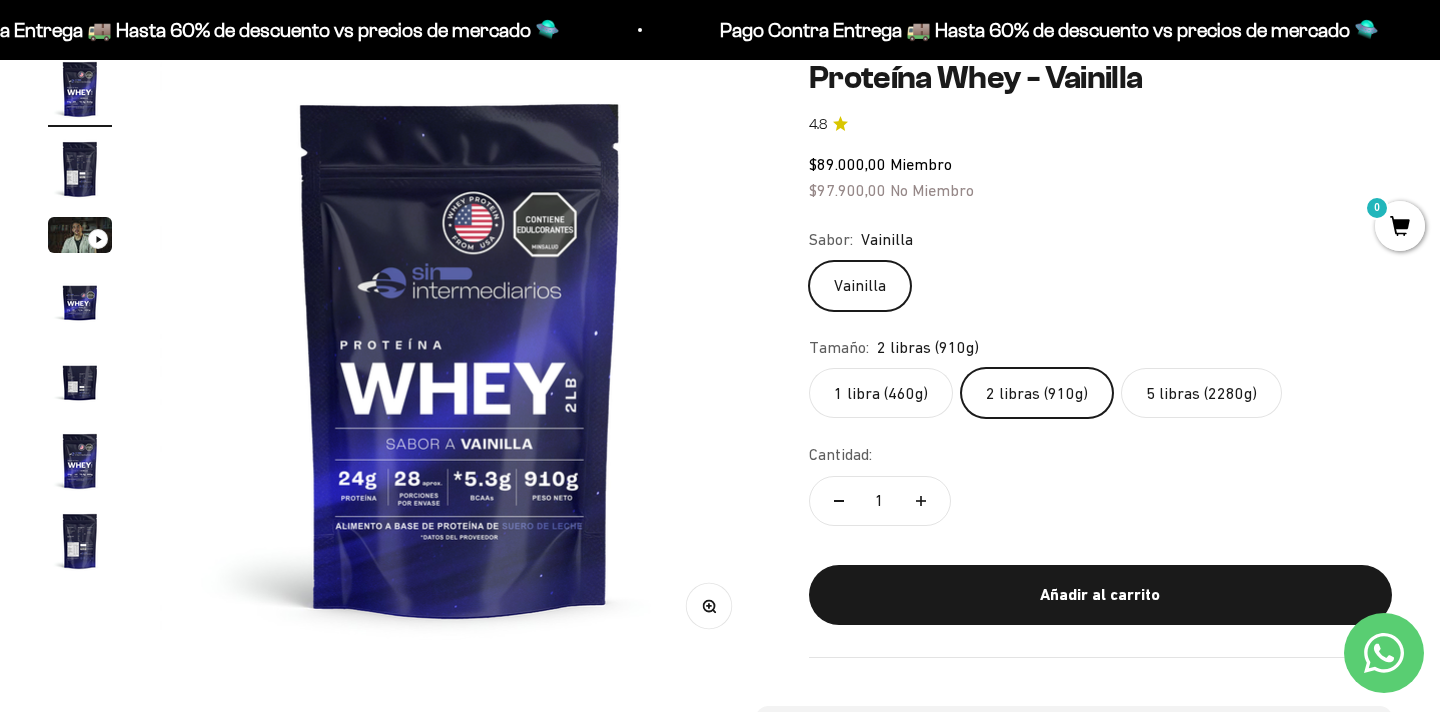 click on "Sabor:
Vainilla
Vainilla
Tamaño:
2 libras (910g)
1 libra (460g)
2 libras (910g)
5 libras (2280g)" 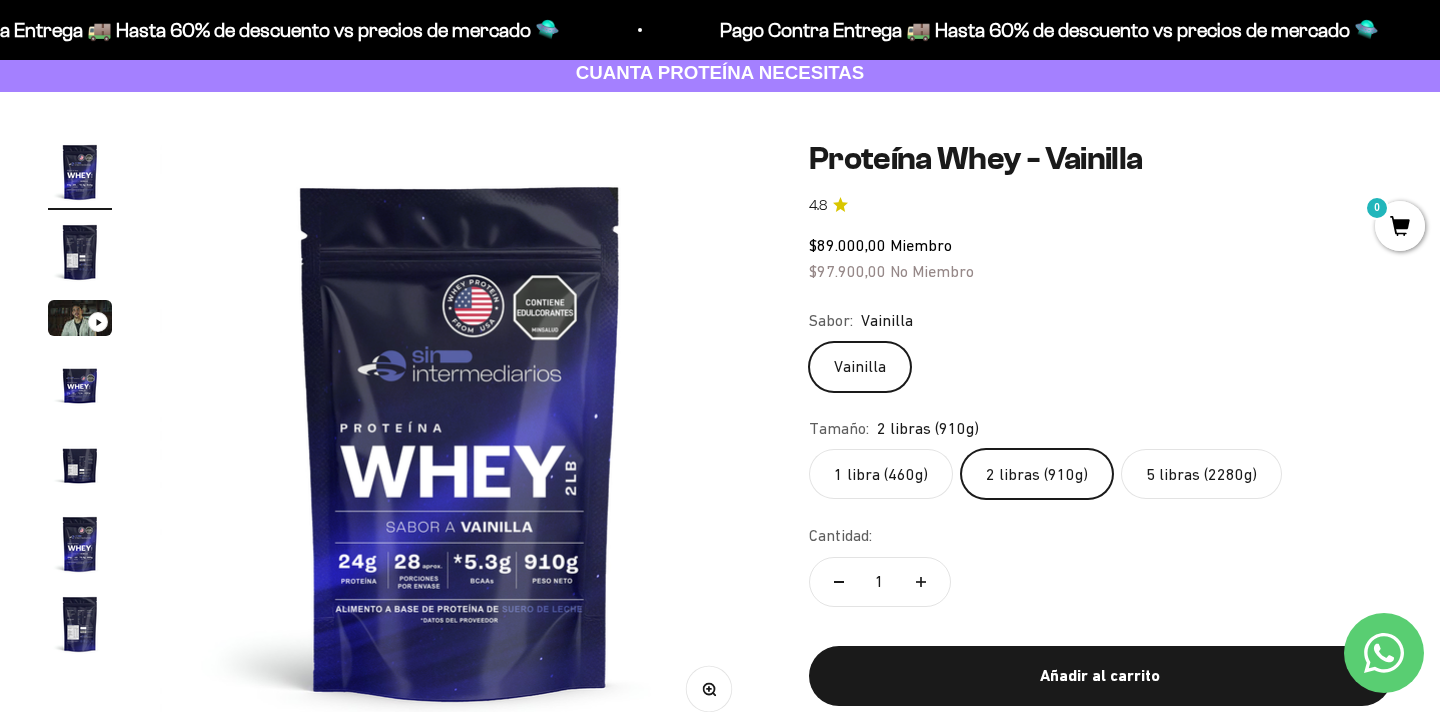 scroll, scrollTop: 120, scrollLeft: 0, axis: vertical 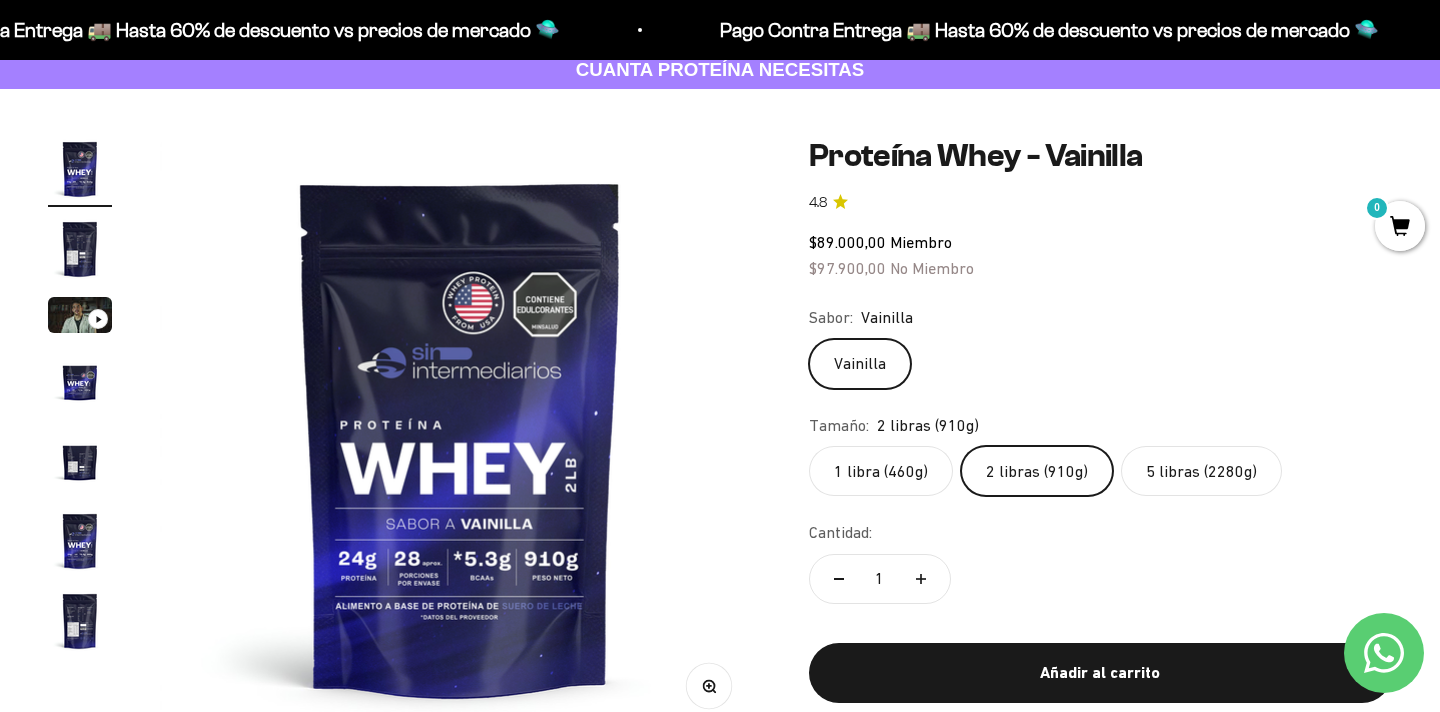 click 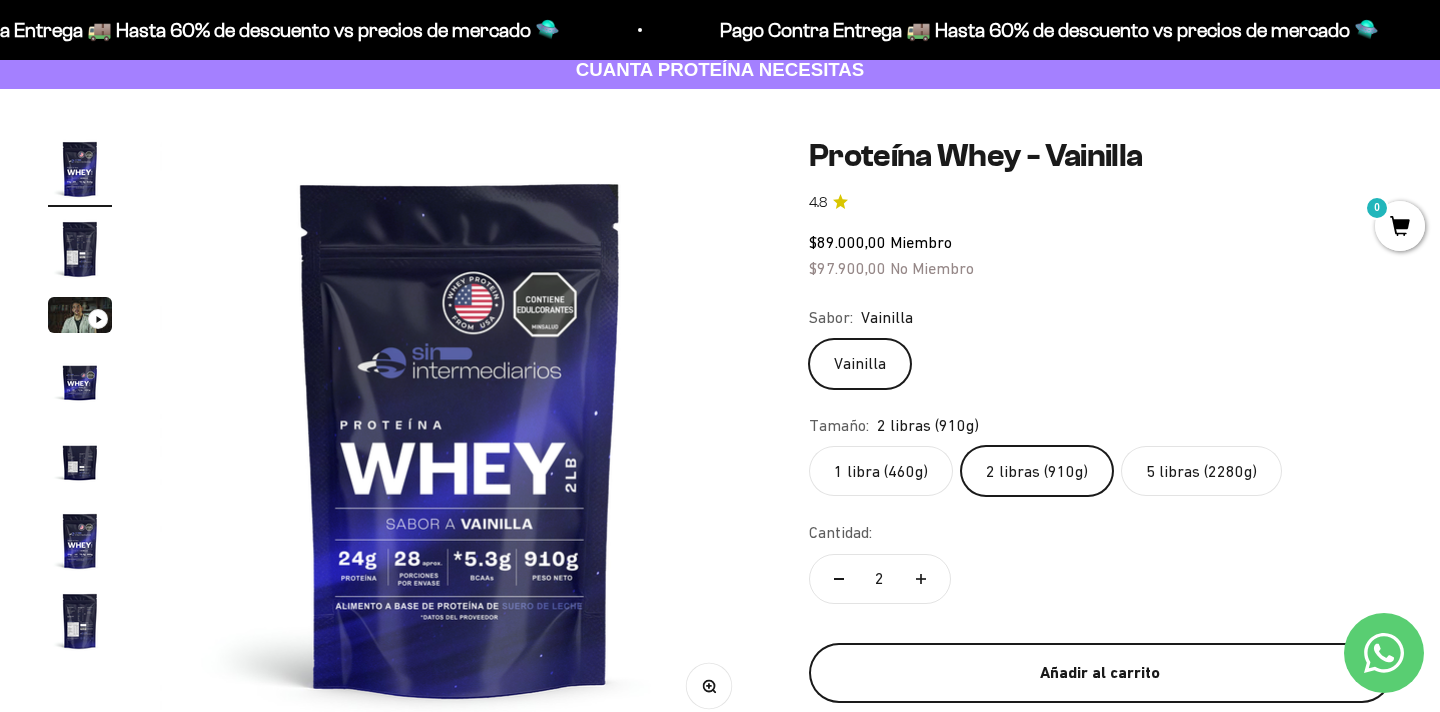click on "Añadir al carrito" at bounding box center [1100, 673] 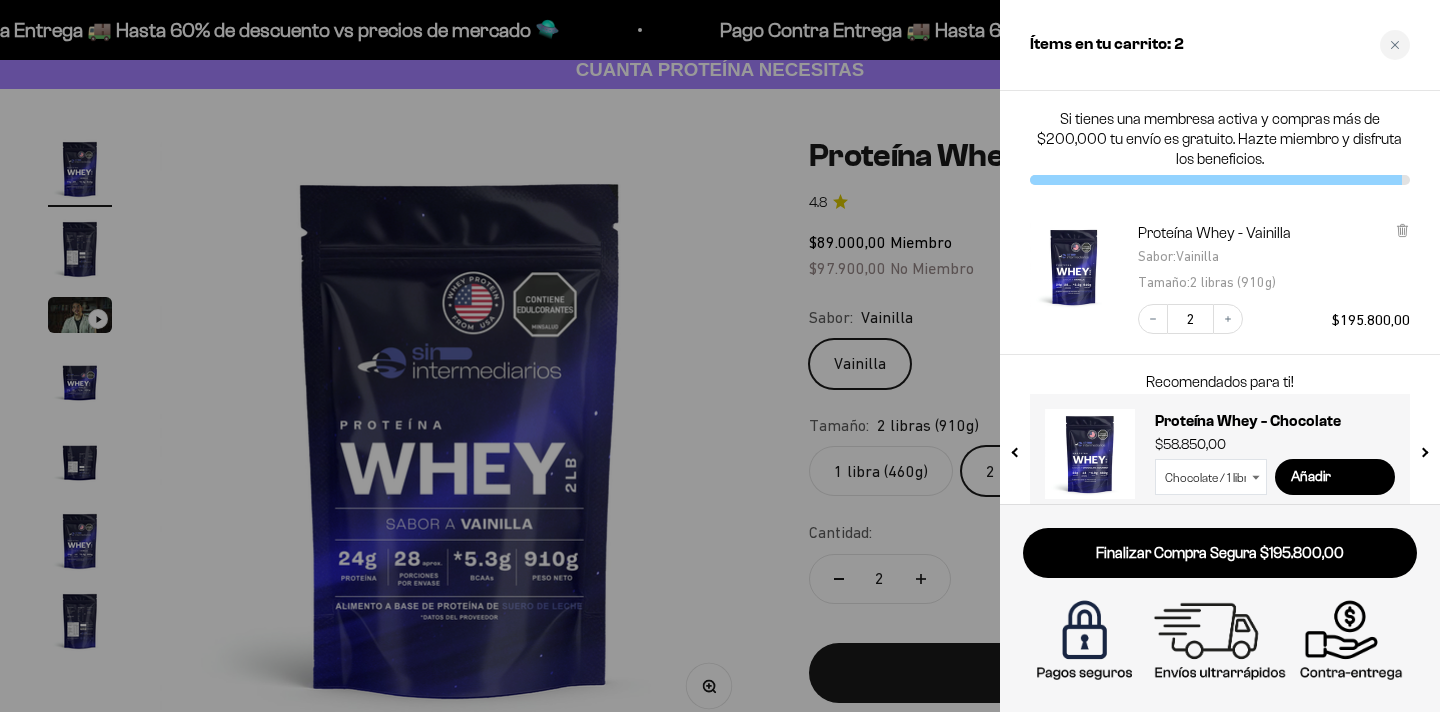 click at bounding box center [720, 356] 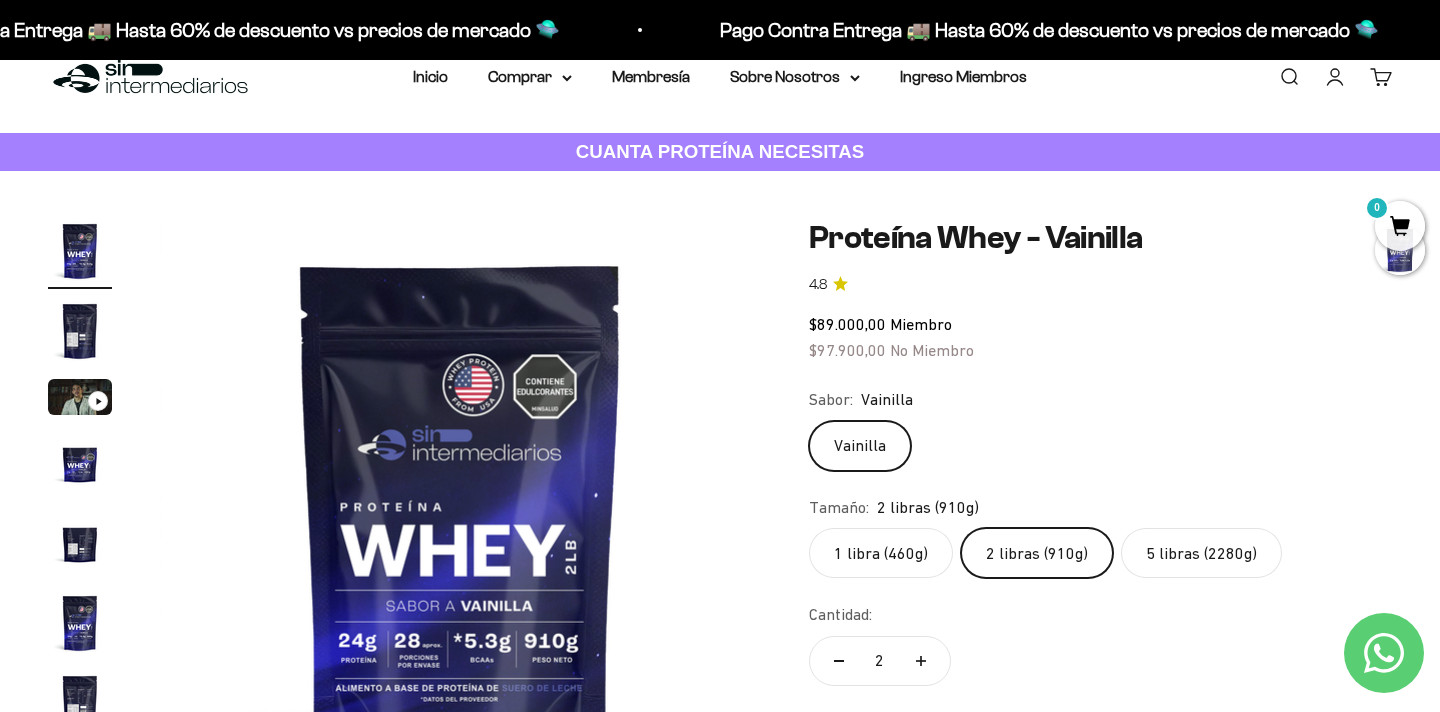 scroll, scrollTop: 0, scrollLeft: 0, axis: both 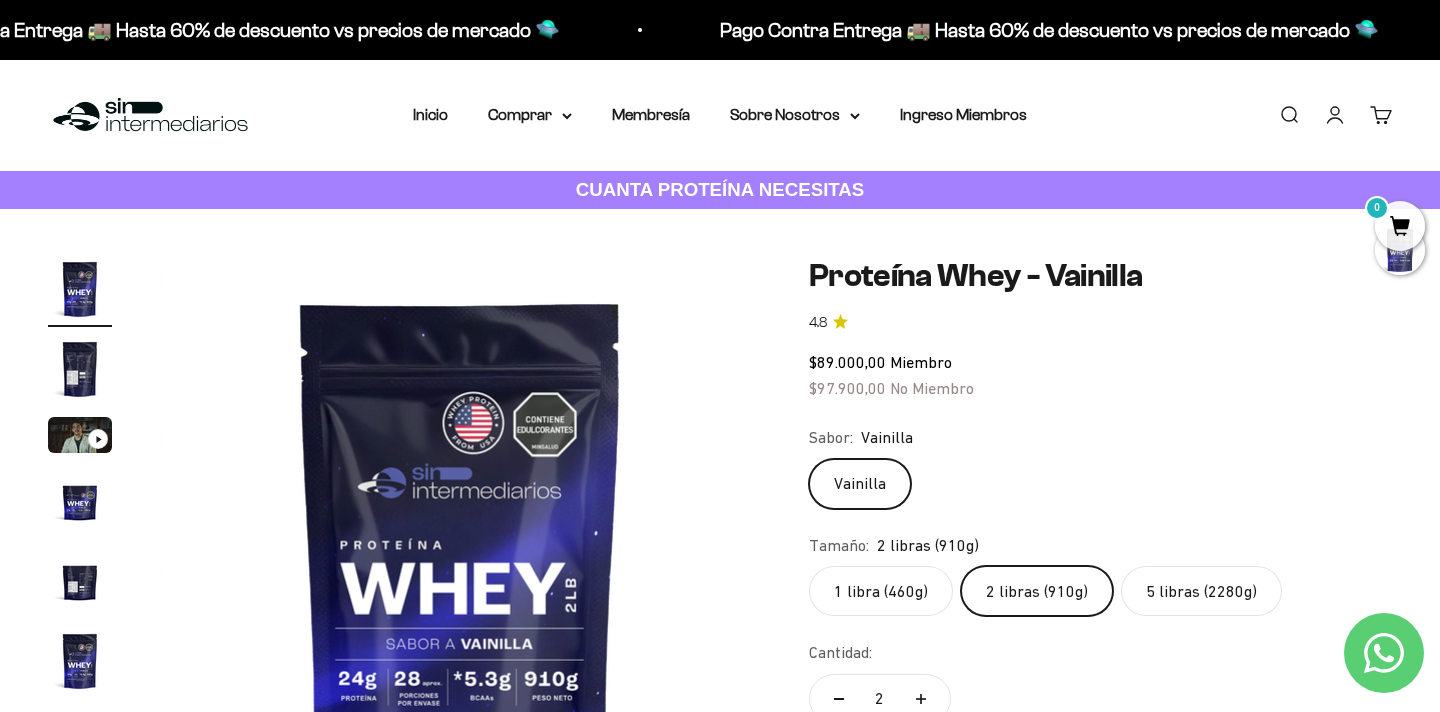 click on "Buscar" at bounding box center [1289, 115] 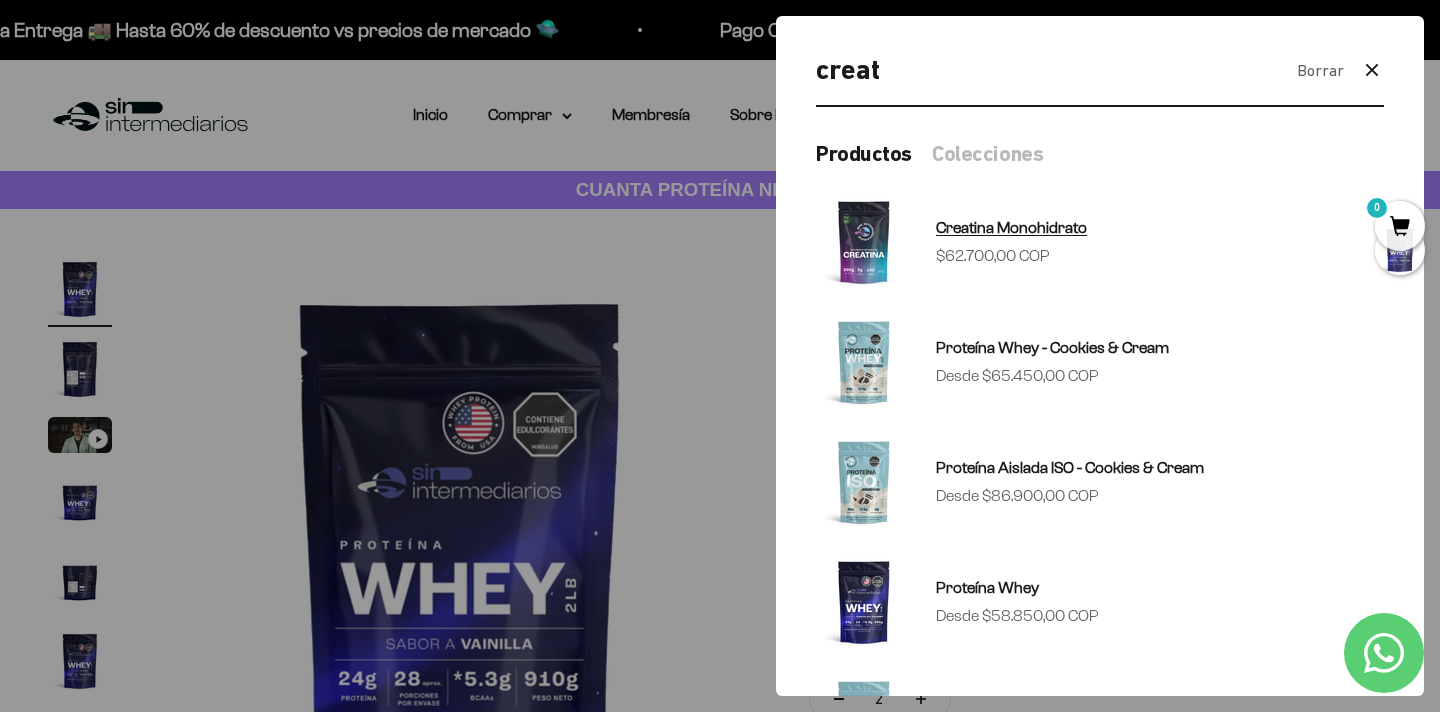 type on "creat" 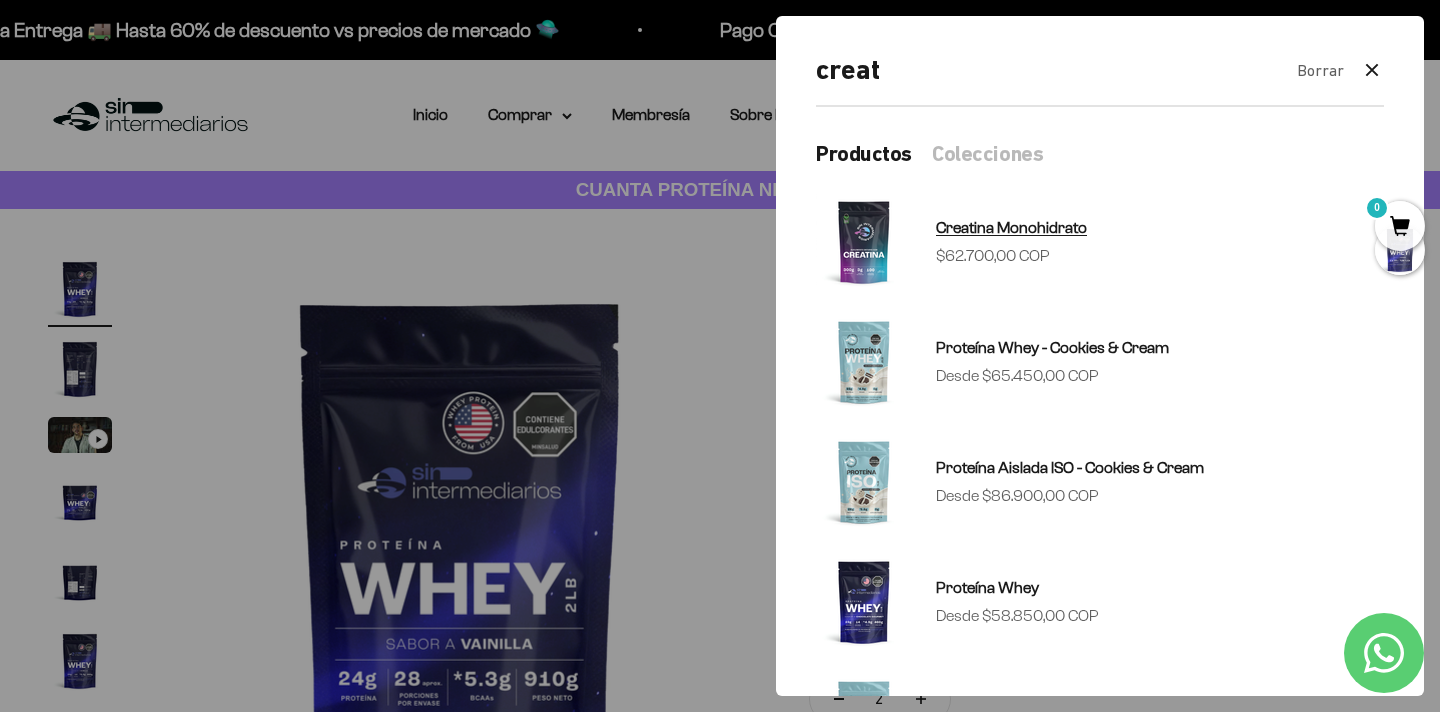 click at bounding box center [864, 242] 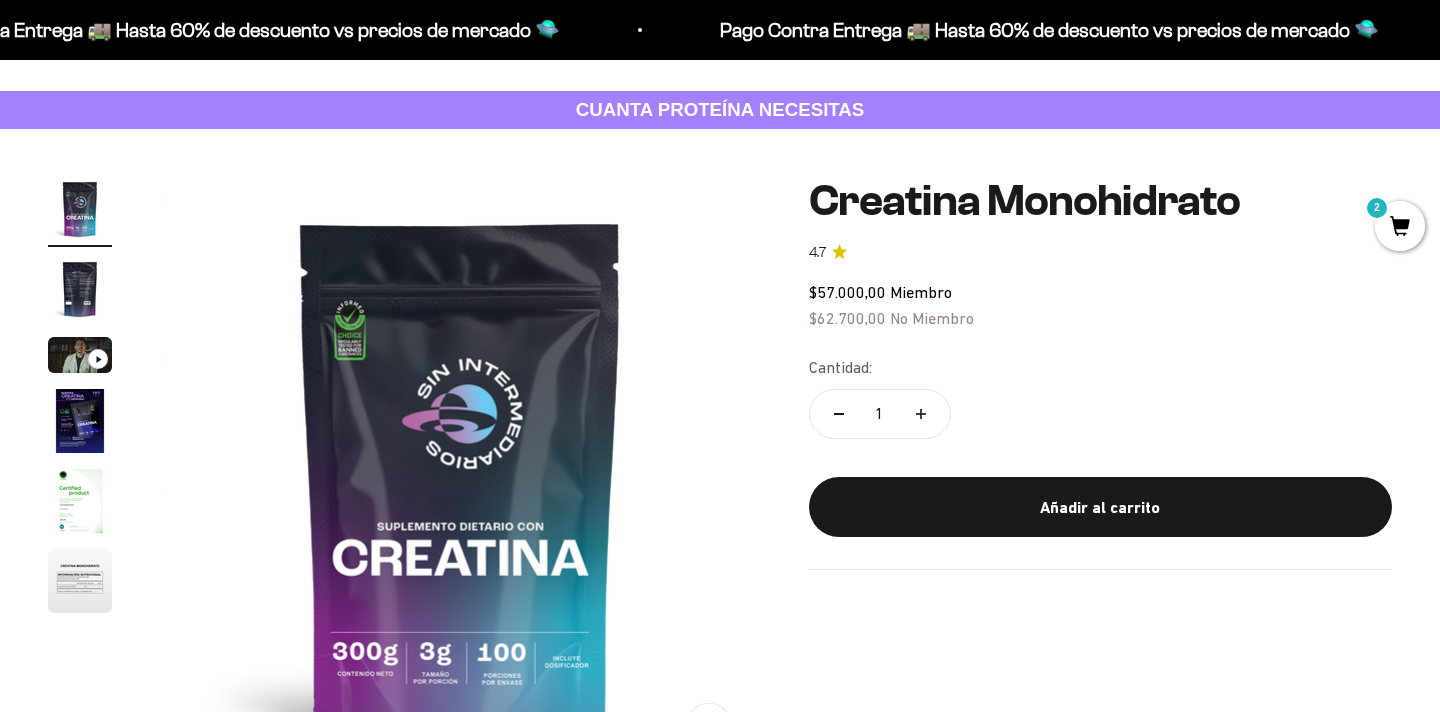 scroll, scrollTop: 120, scrollLeft: 0, axis: vertical 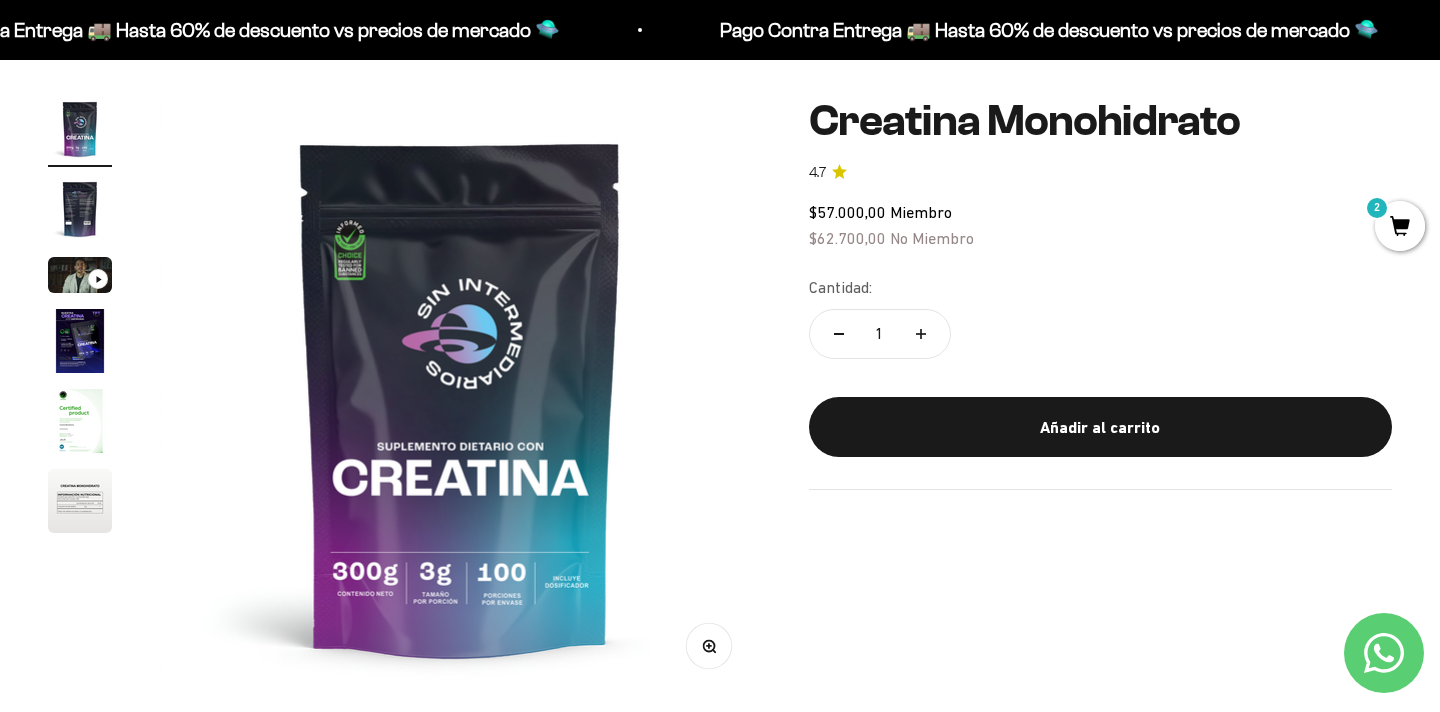 click 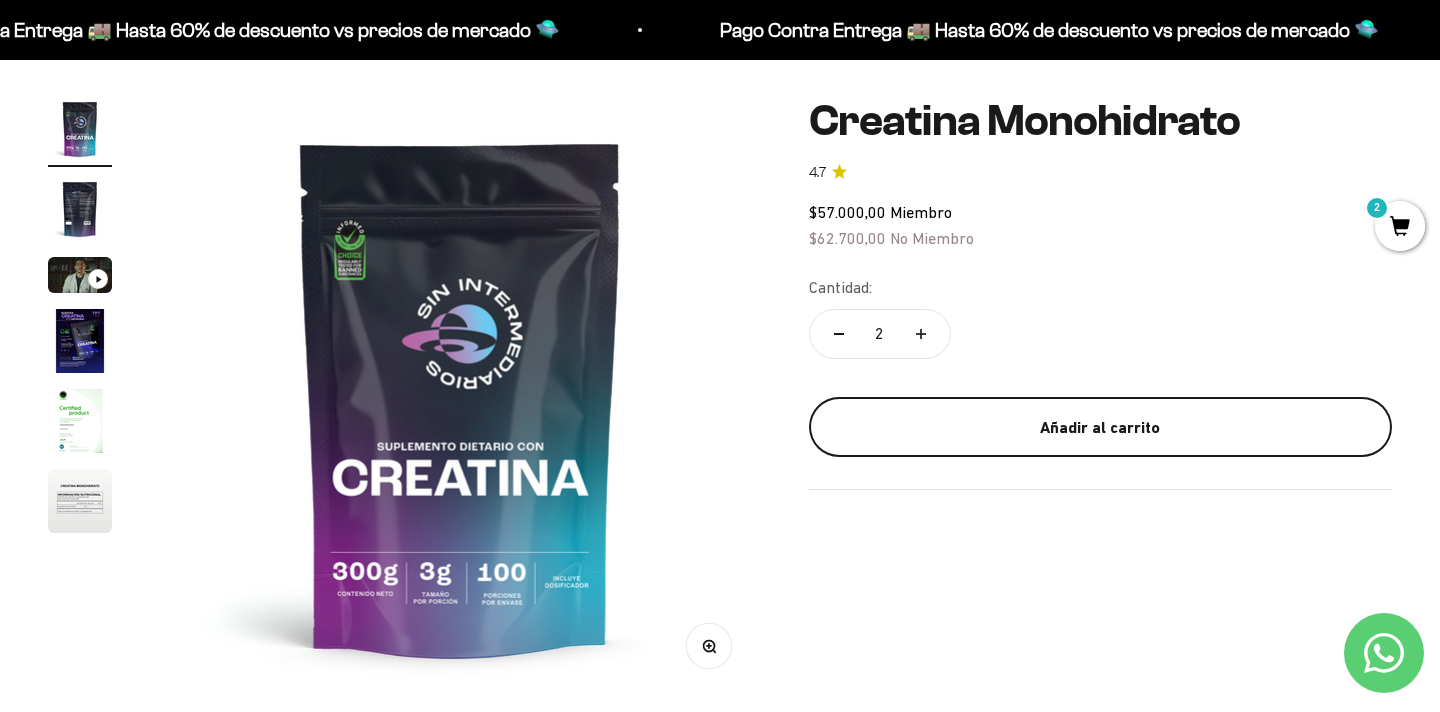 click on "Añadir al carrito" at bounding box center (1100, 428) 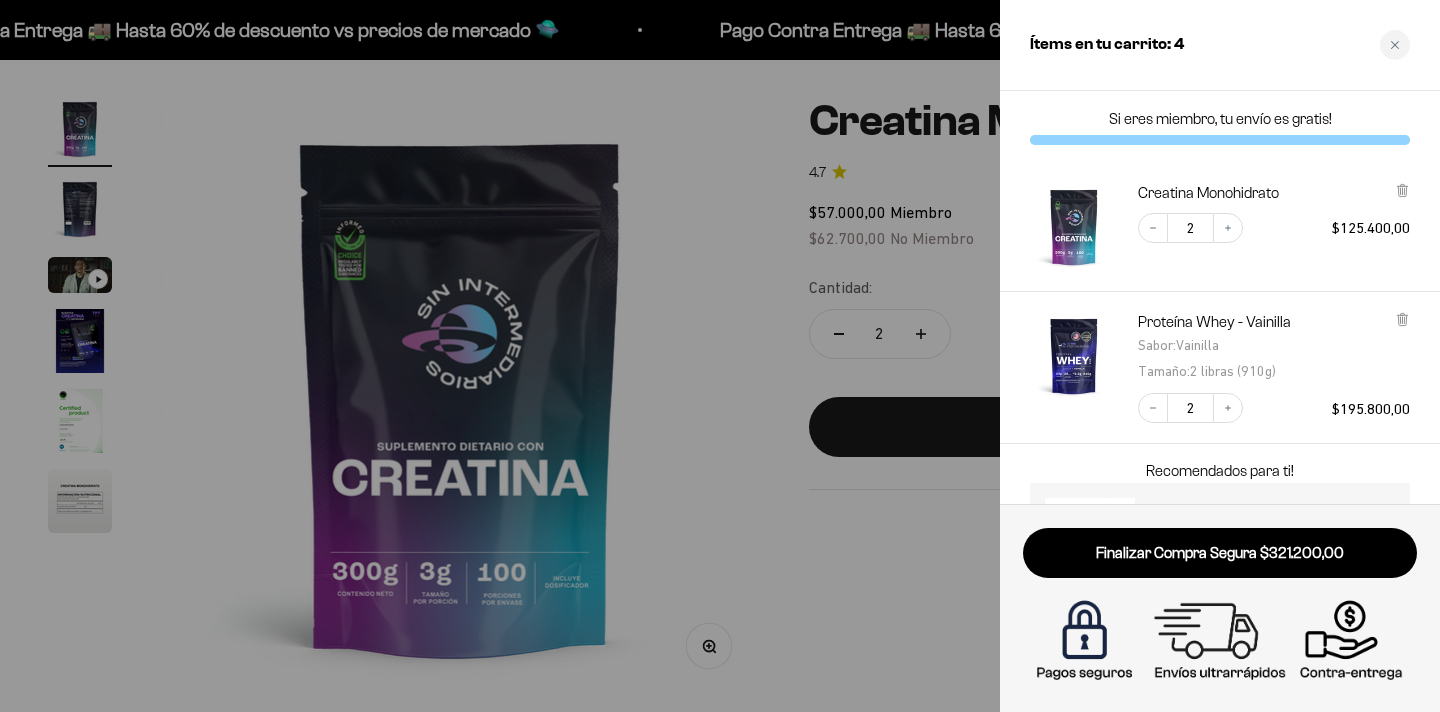 click at bounding box center (720, 356) 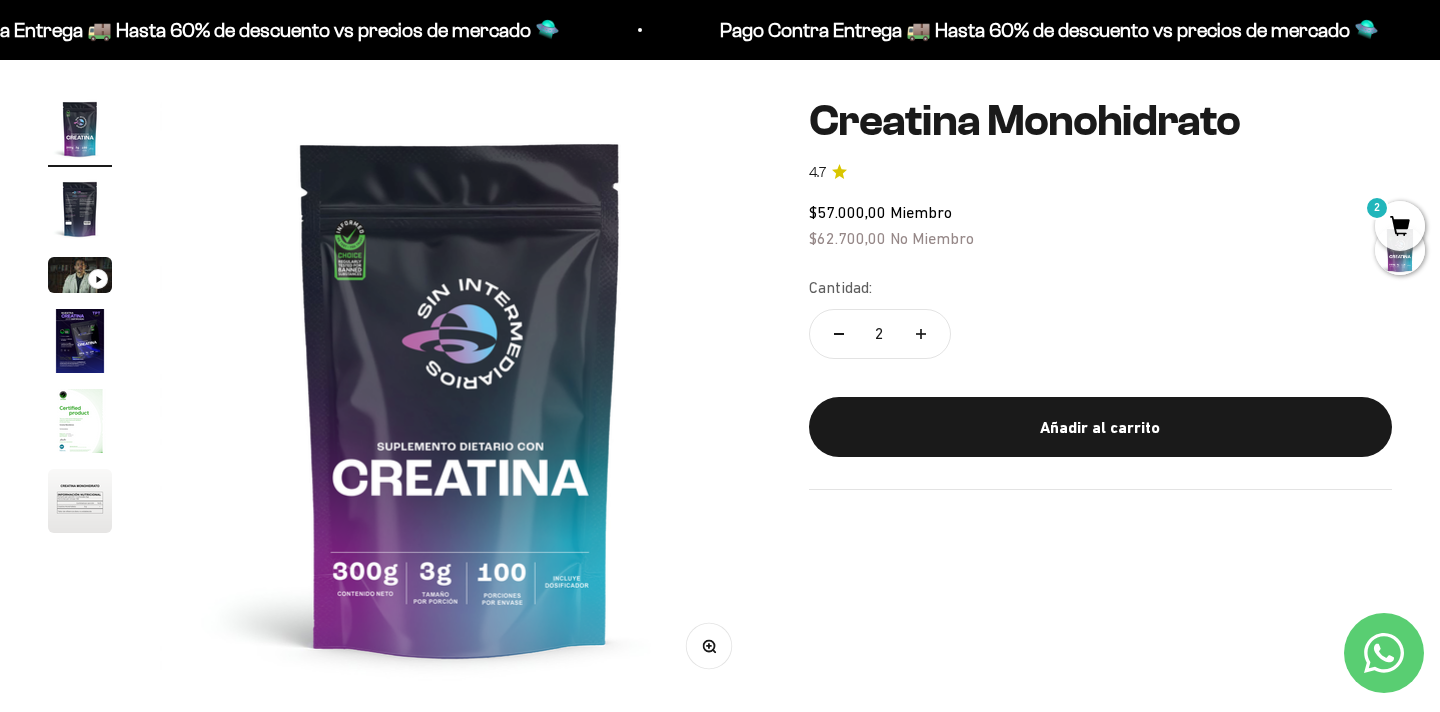 click on "2" at bounding box center [1400, 226] 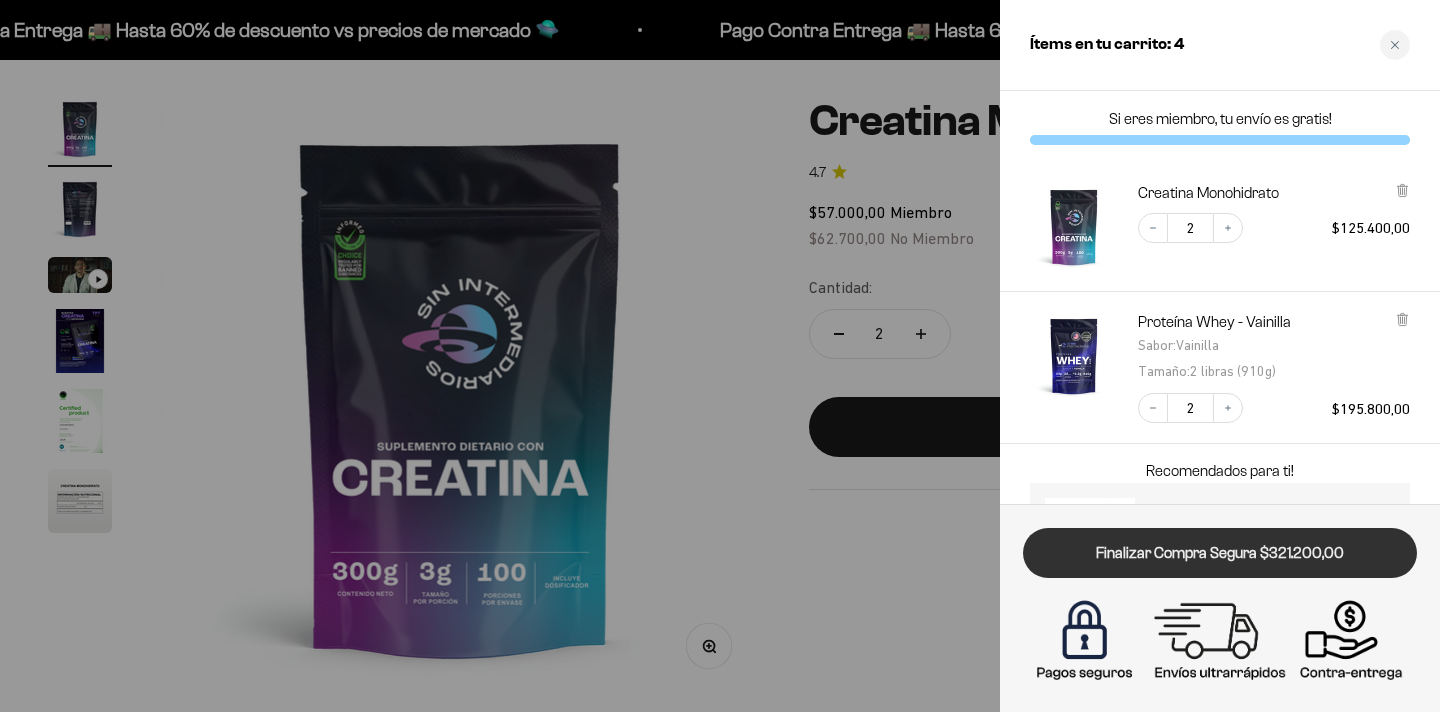 click on "Finalizar Compra Segura $321.200,00" at bounding box center (1220, 553) 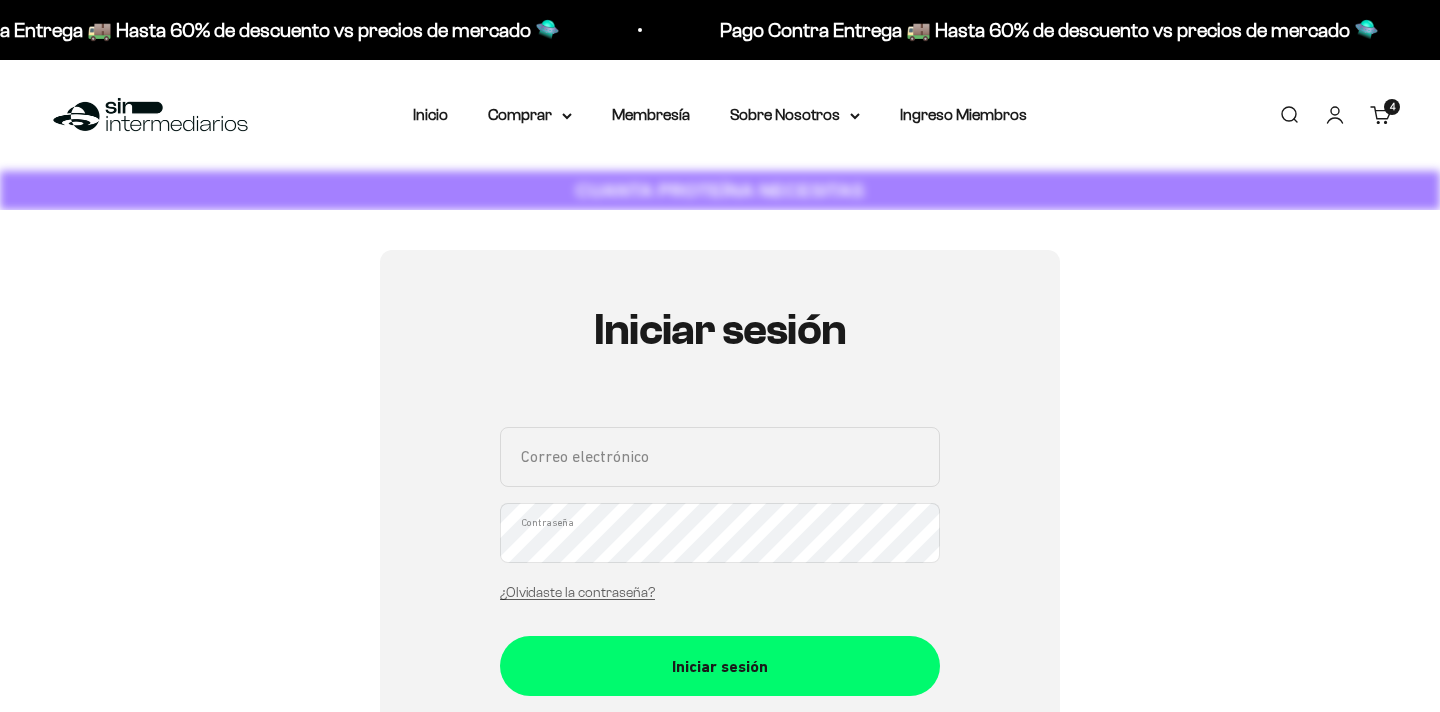 scroll, scrollTop: 0, scrollLeft: 0, axis: both 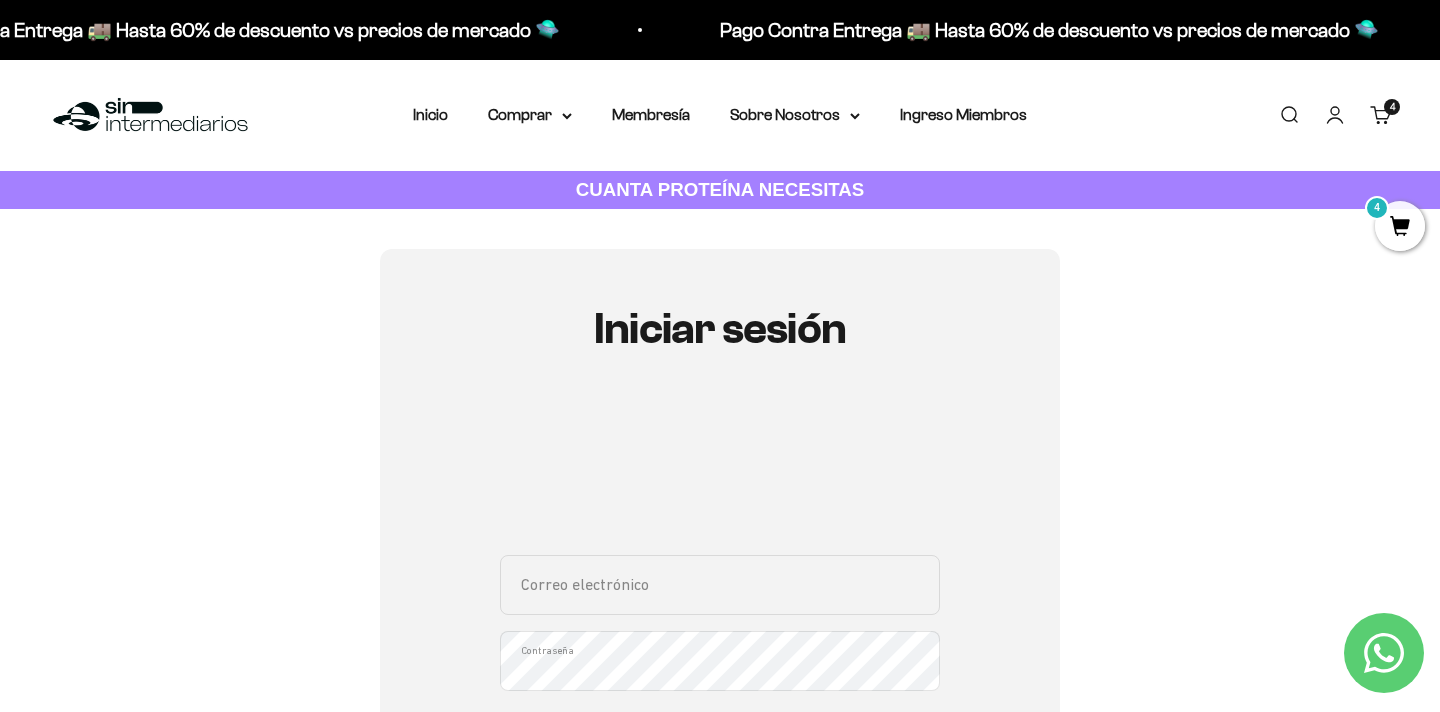 click on "Iniciar sesión
Correo electrónico Contraseña
¿Olvidaste la contraseña?
Iniciar sesión
Crea cuenta nueva
¿Necesitas ayuda para acceder a tu membresía? Clic acá
Recuperar contraseña Correo electrónico
Recuperar
Volver a inicio de sesión" at bounding box center [720, 635] 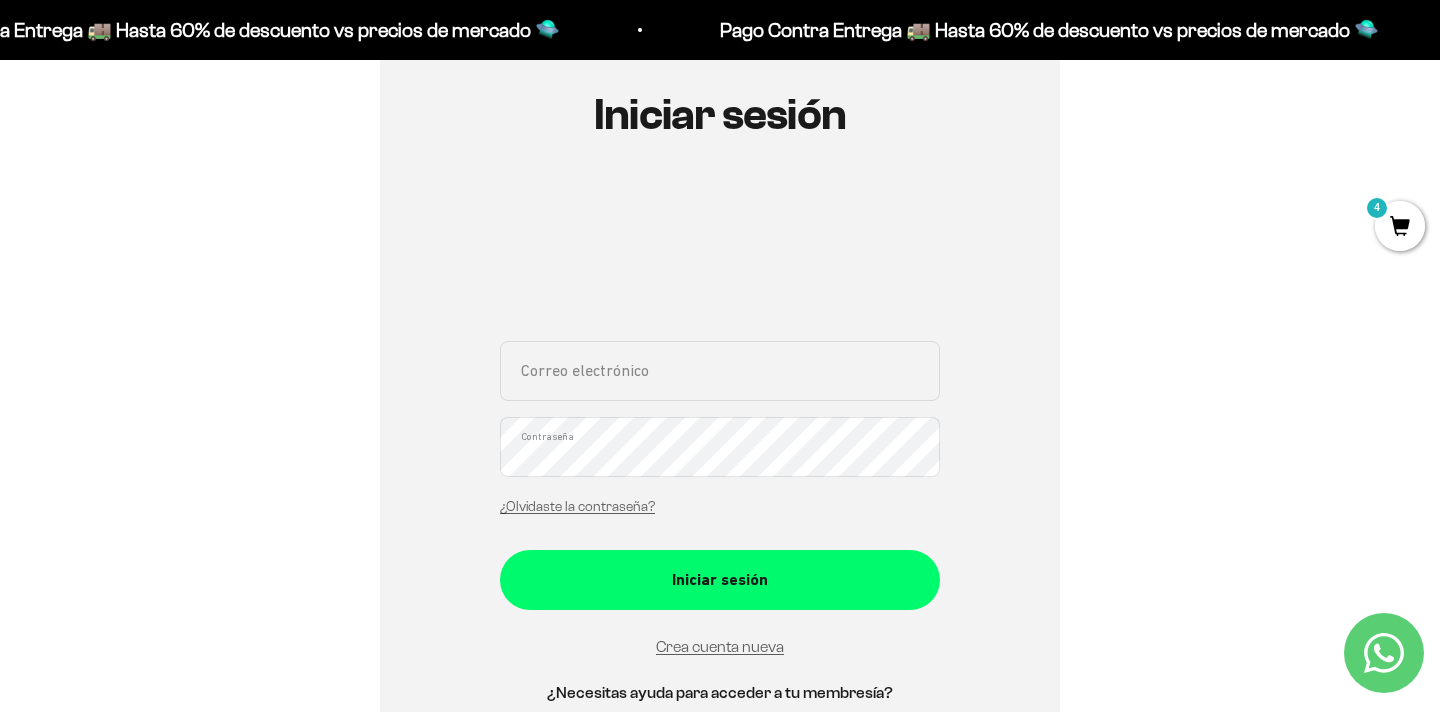 scroll, scrollTop: 120, scrollLeft: 0, axis: vertical 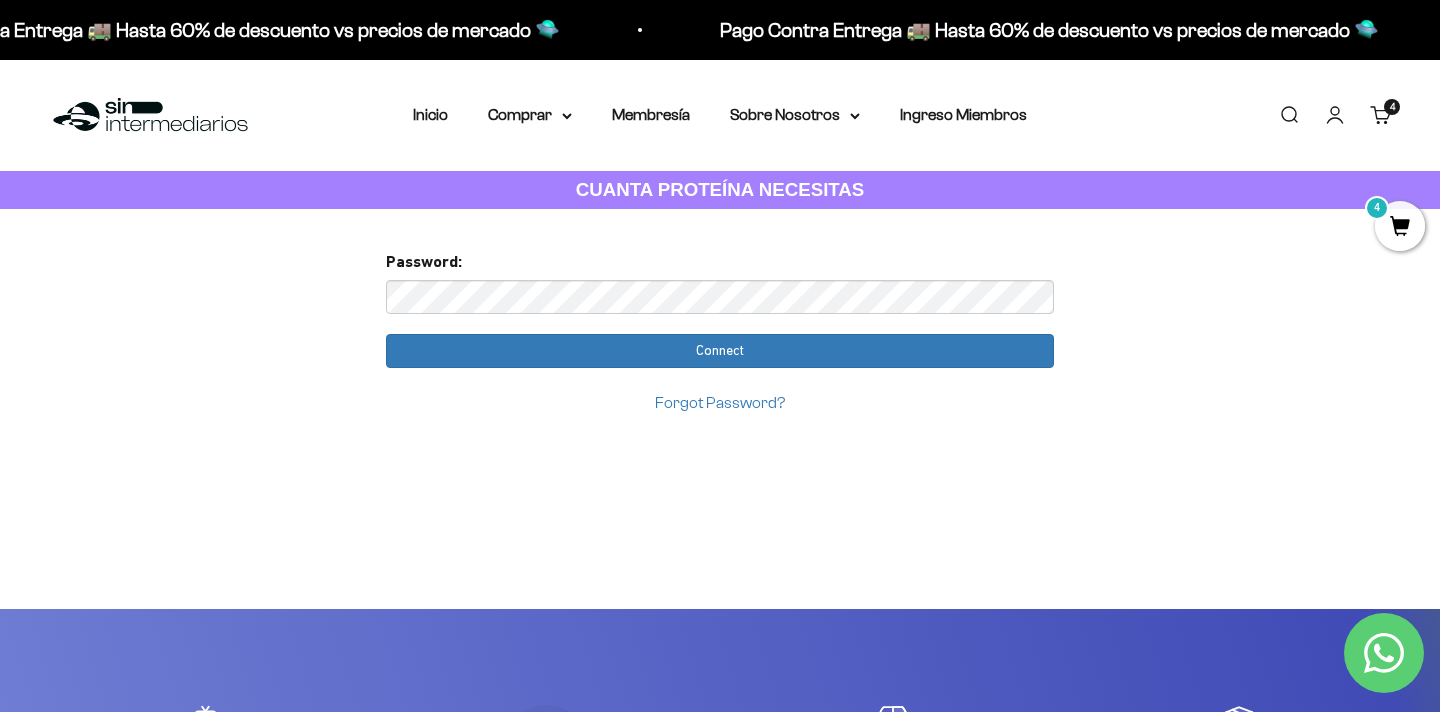 click on "Carrito
4 artículos
4" at bounding box center (1381, 115) 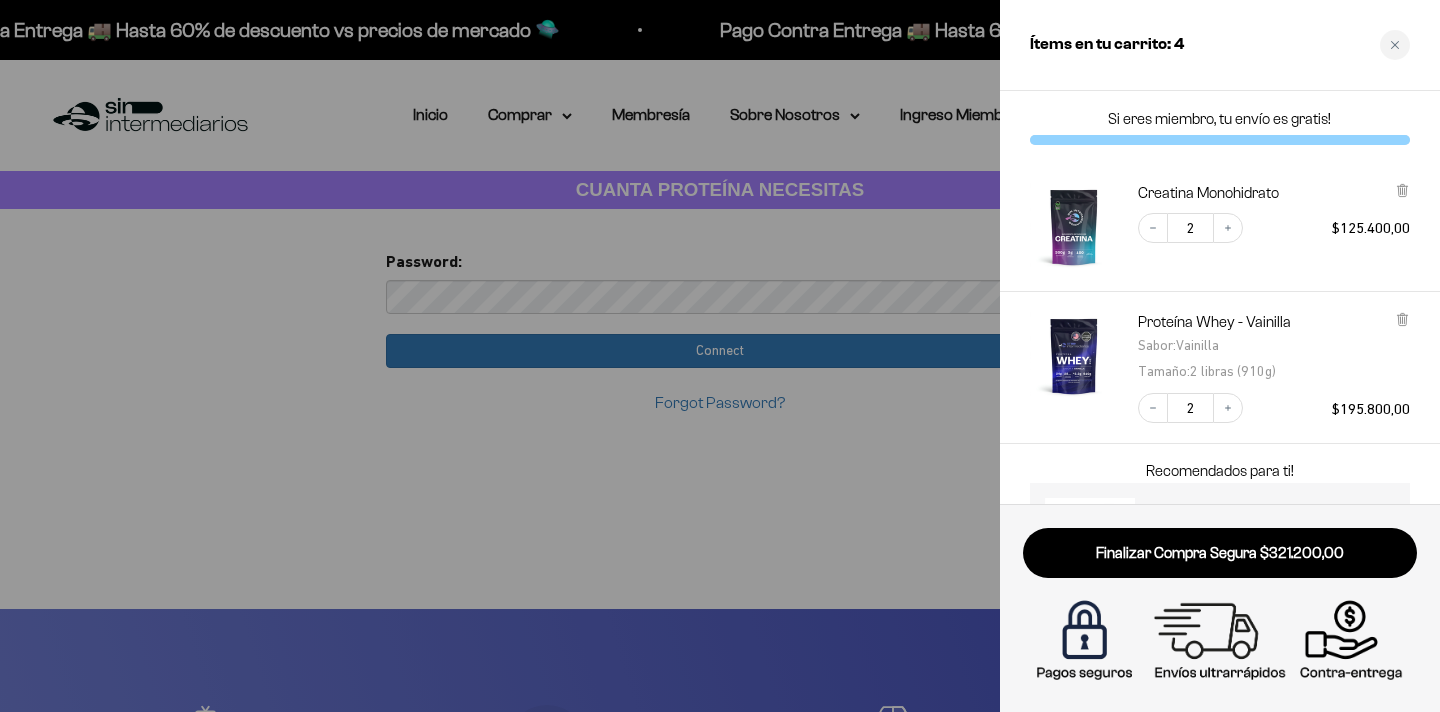 click at bounding box center [720, 356] 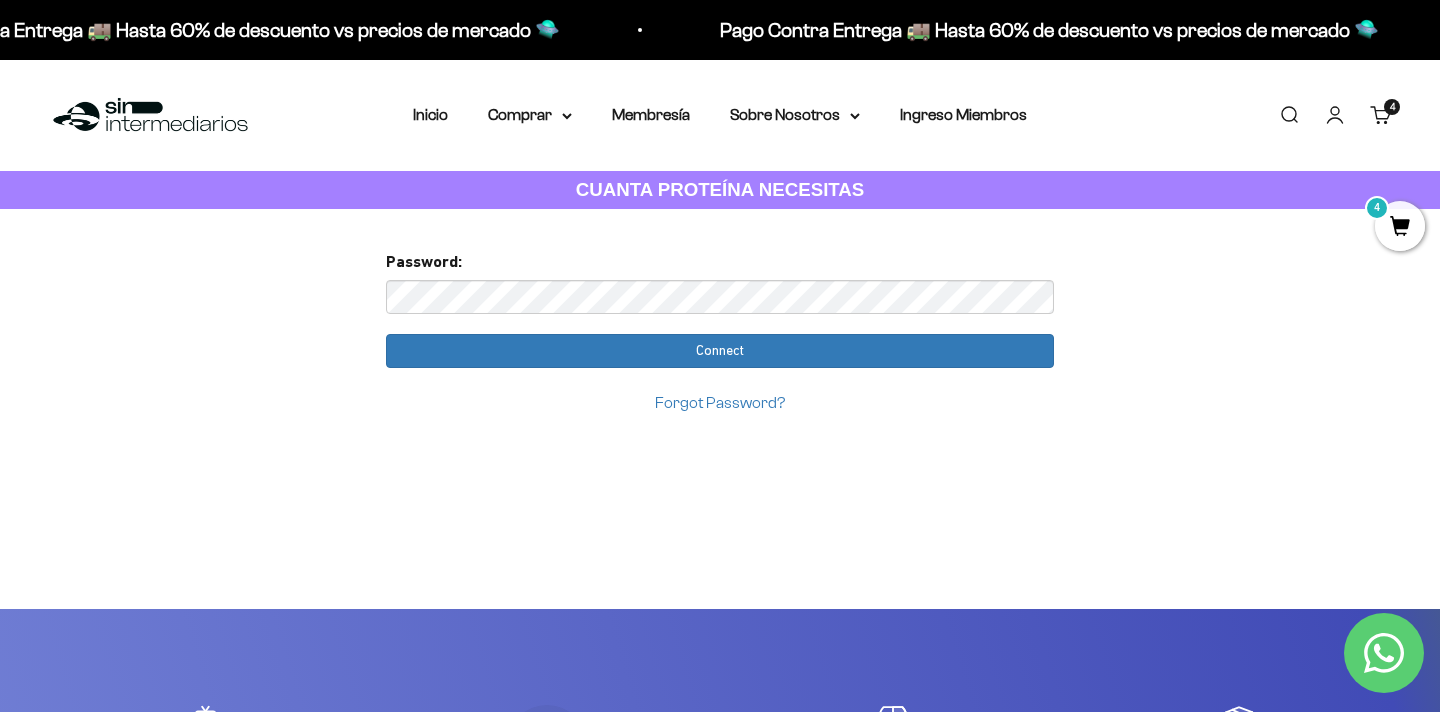 click on "Iniciar sesión" at bounding box center (1335, 115) 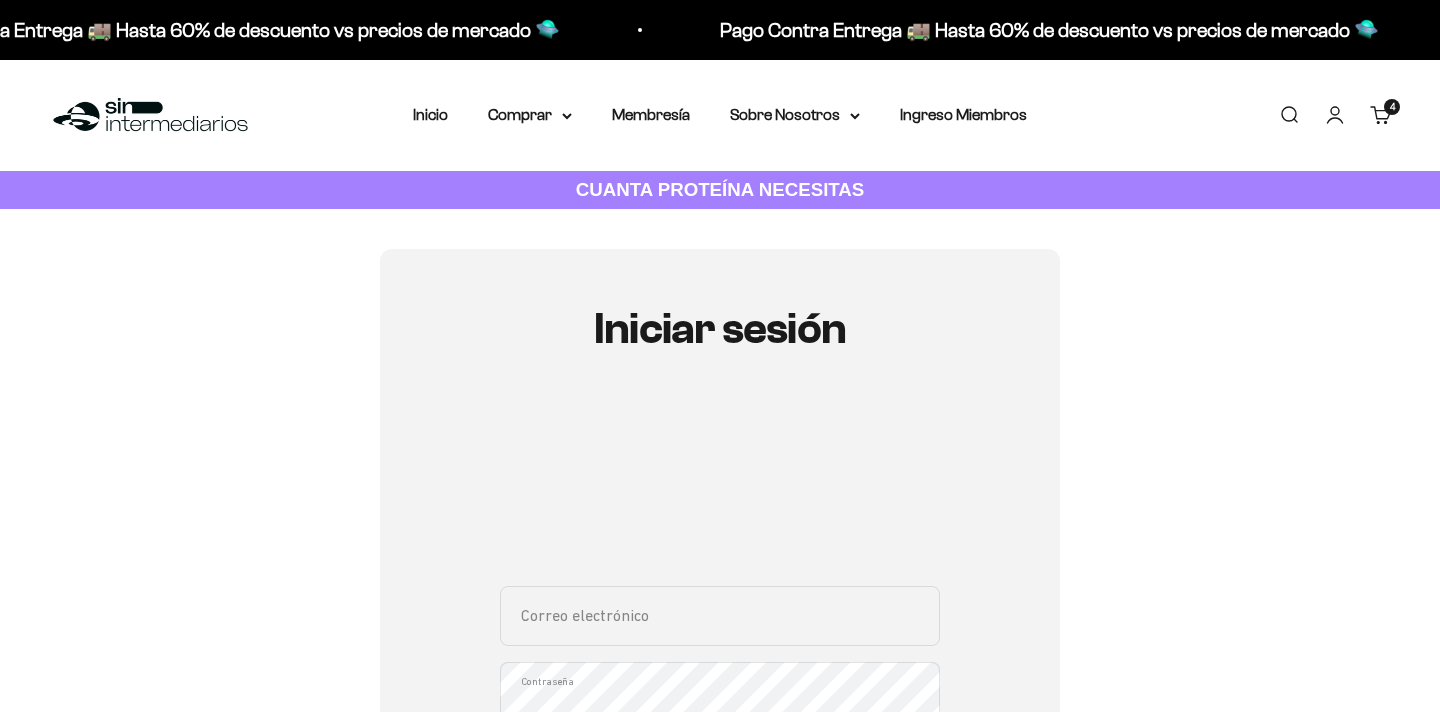 scroll, scrollTop: 0, scrollLeft: 0, axis: both 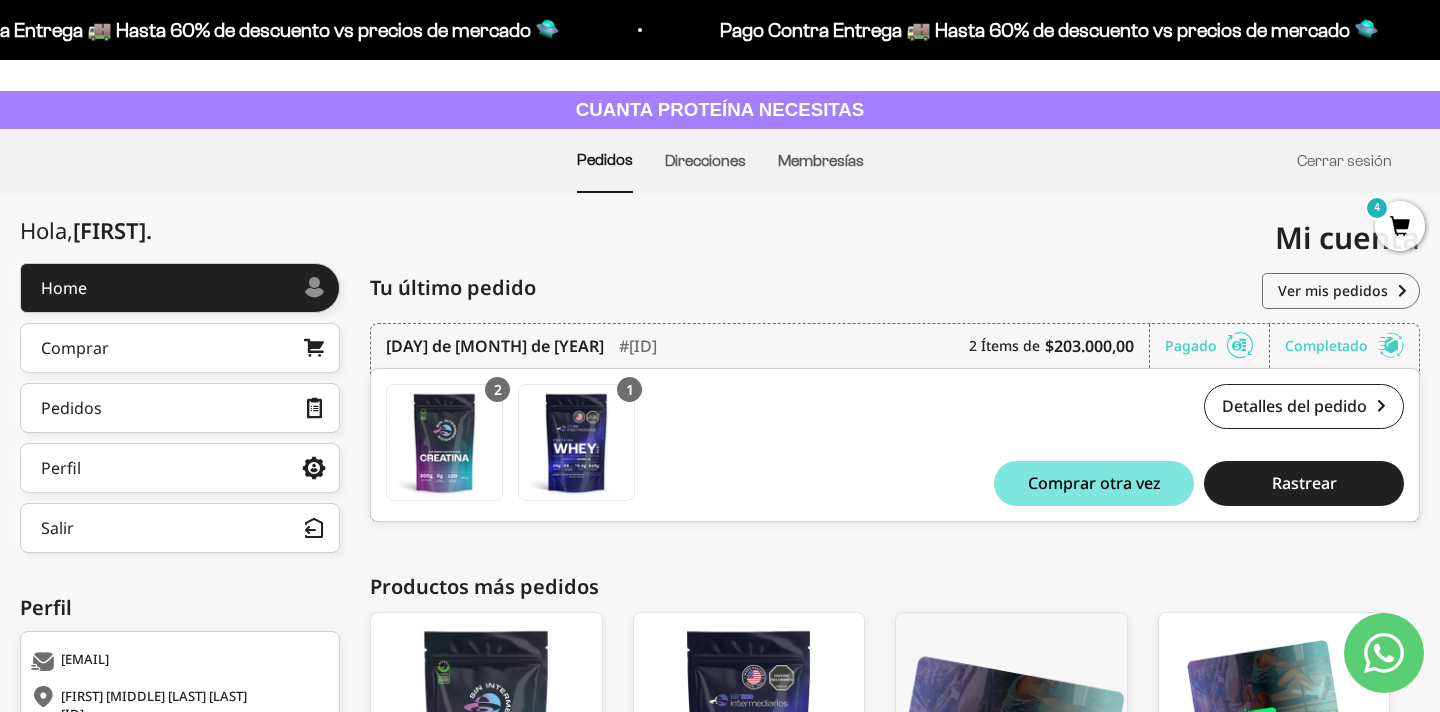 click on "4" at bounding box center [1400, 226] 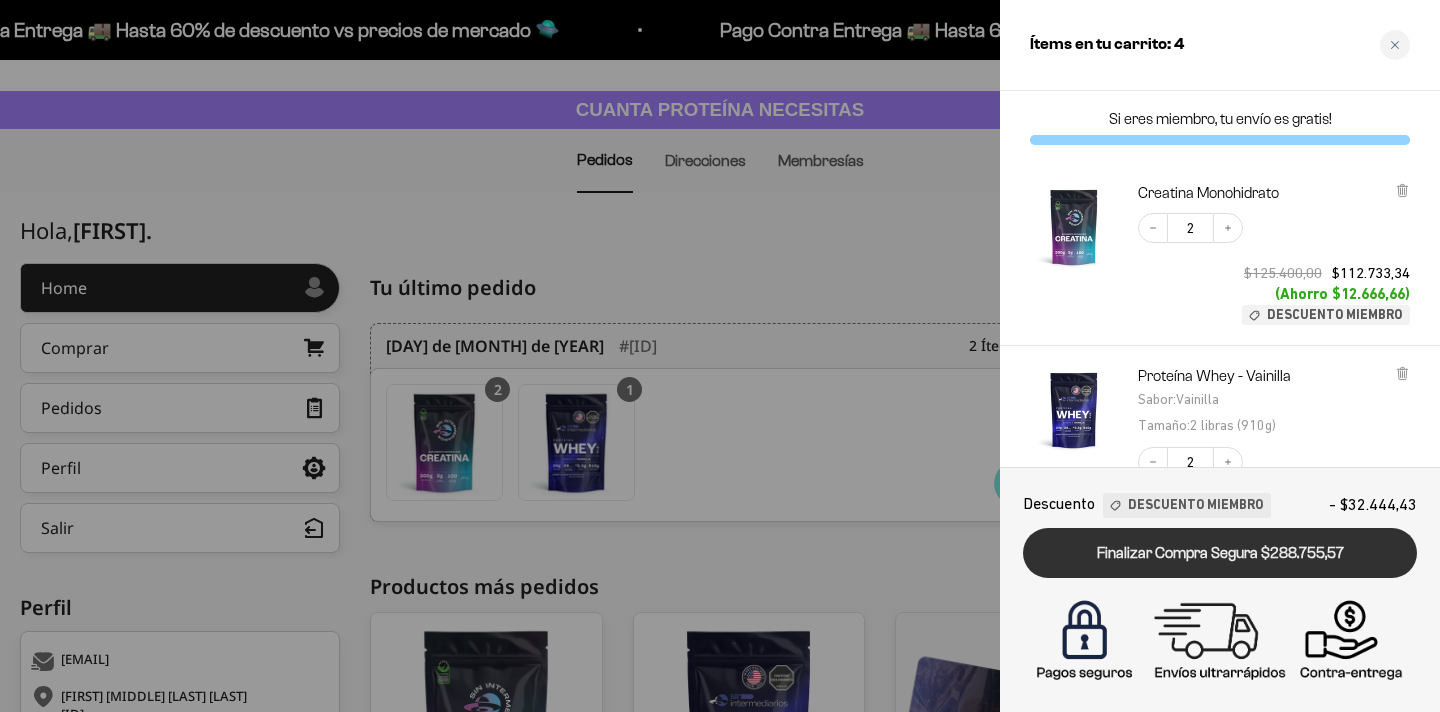 click on "Finalizar Compra Segura $288.755,57" at bounding box center [1220, 553] 